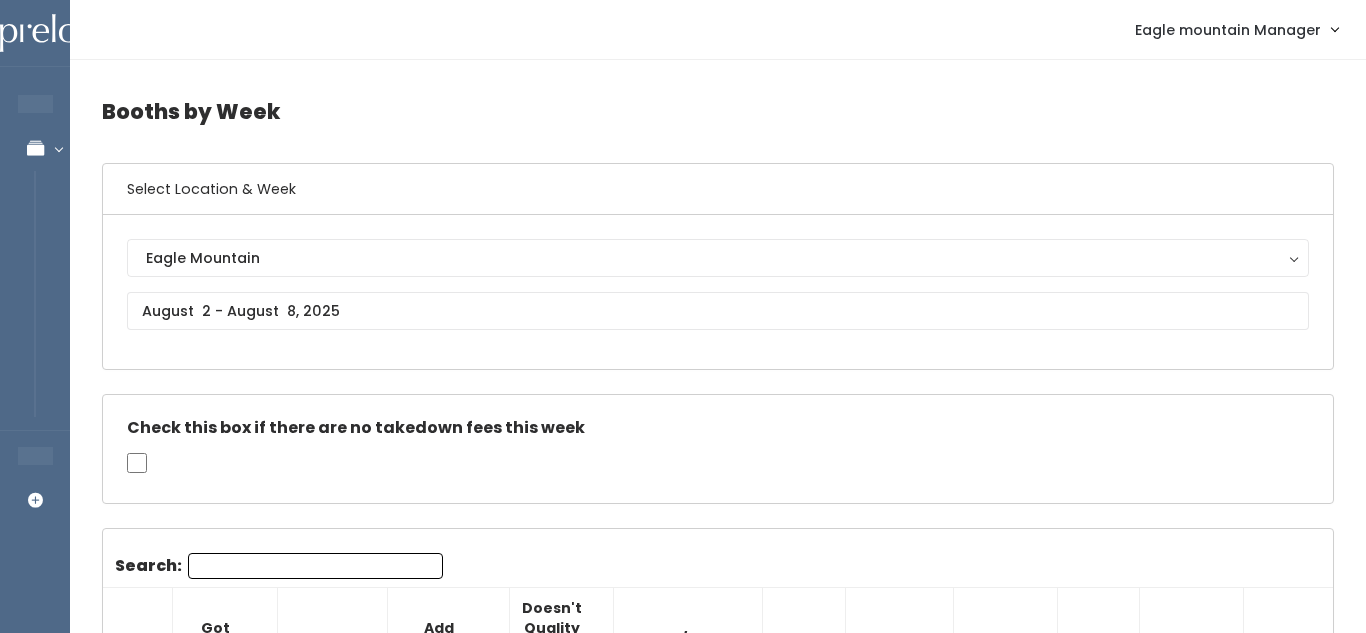 scroll, scrollTop: 3618, scrollLeft: 0, axis: vertical 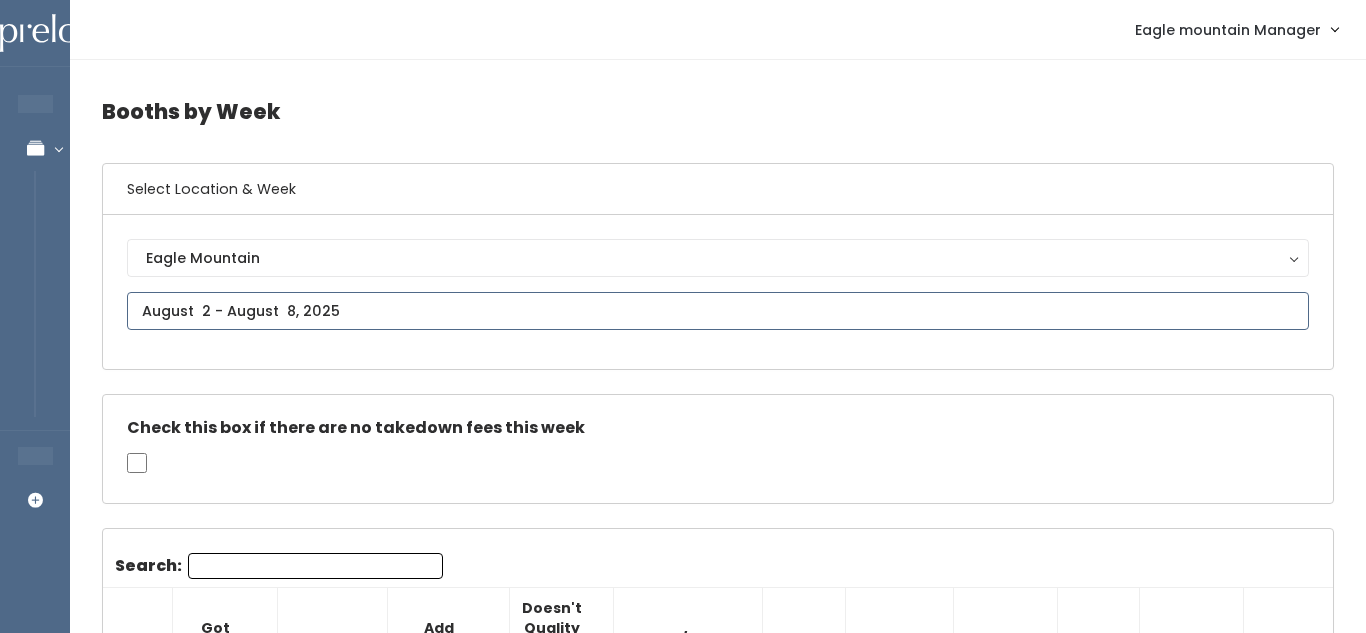 click at bounding box center [718, 311] 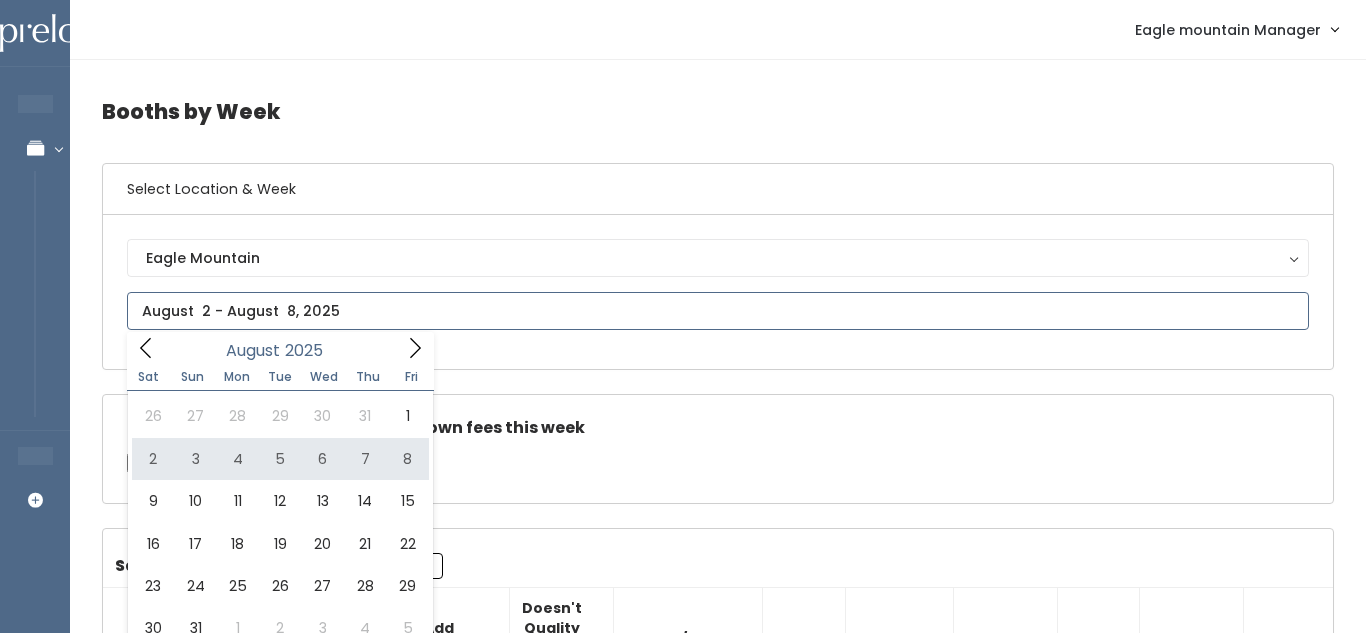 type on "August 2 to August 8" 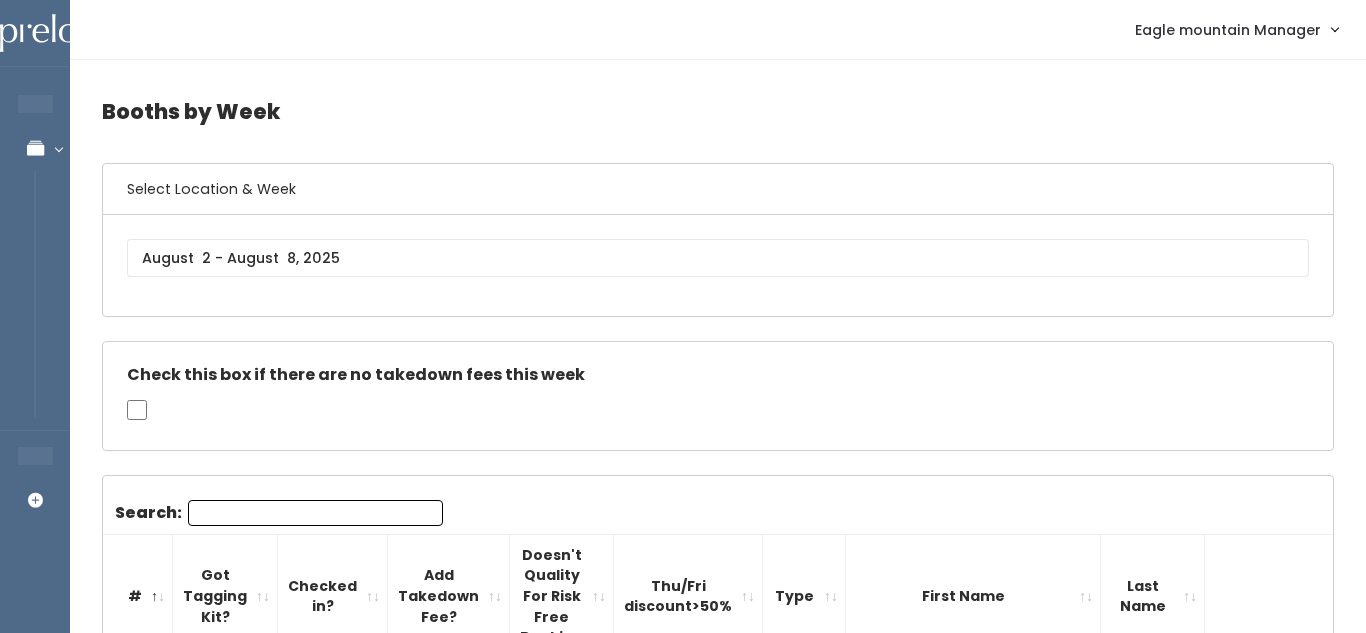 scroll, scrollTop: 0, scrollLeft: 0, axis: both 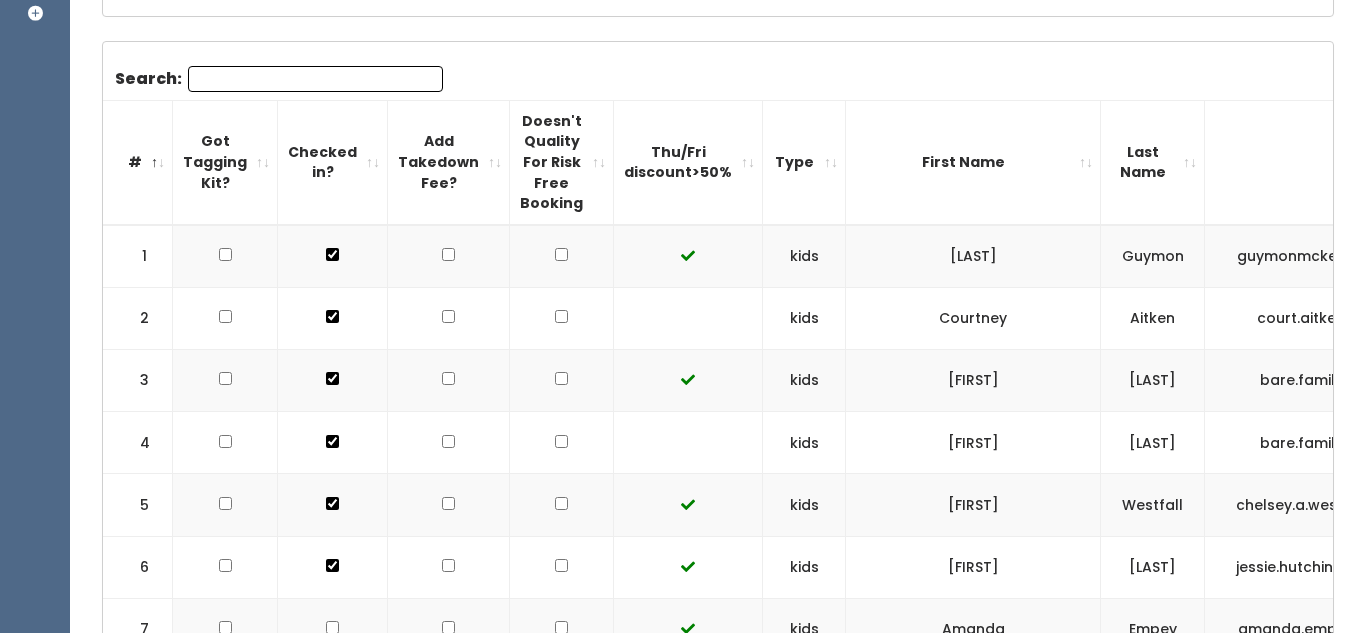 click at bounding box center [561, 316] 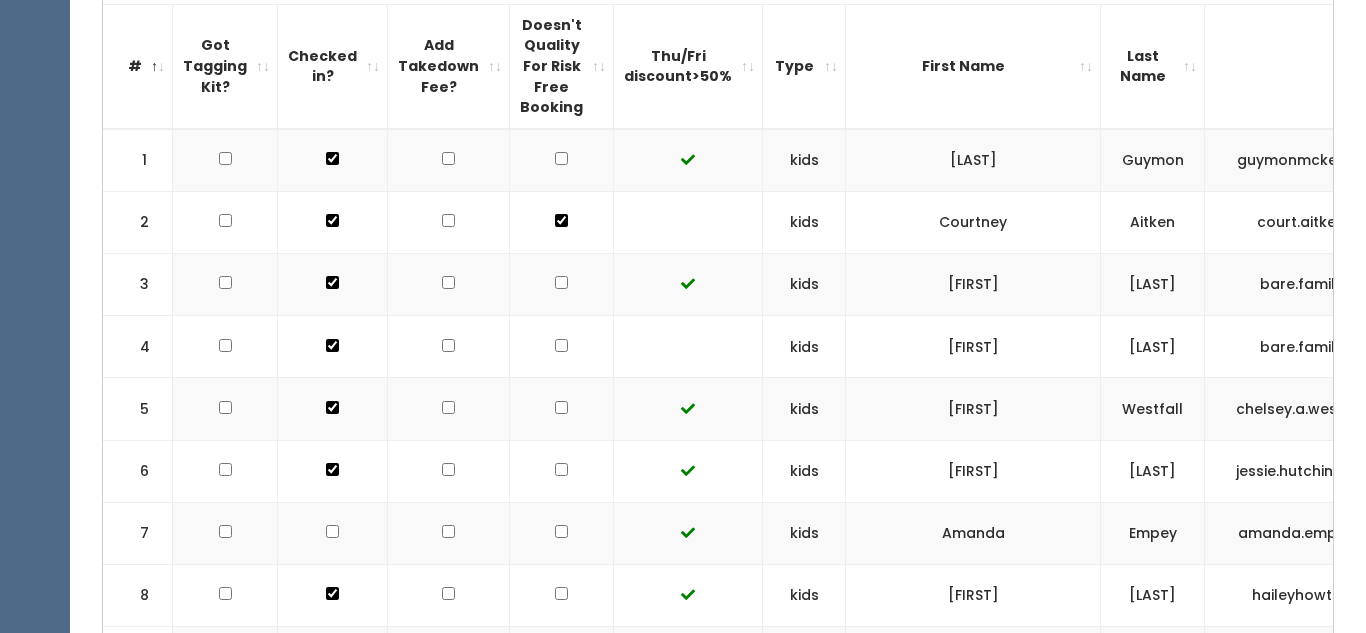 scroll, scrollTop: 585, scrollLeft: 0, axis: vertical 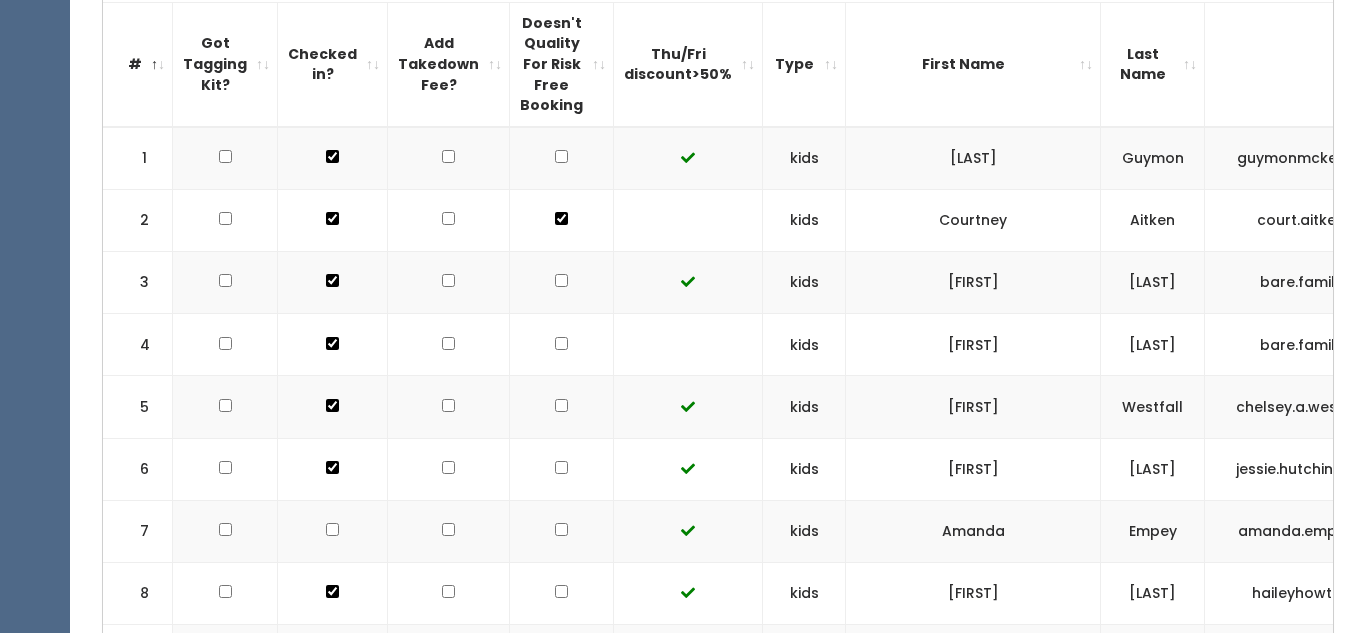 click at bounding box center (562, 345) 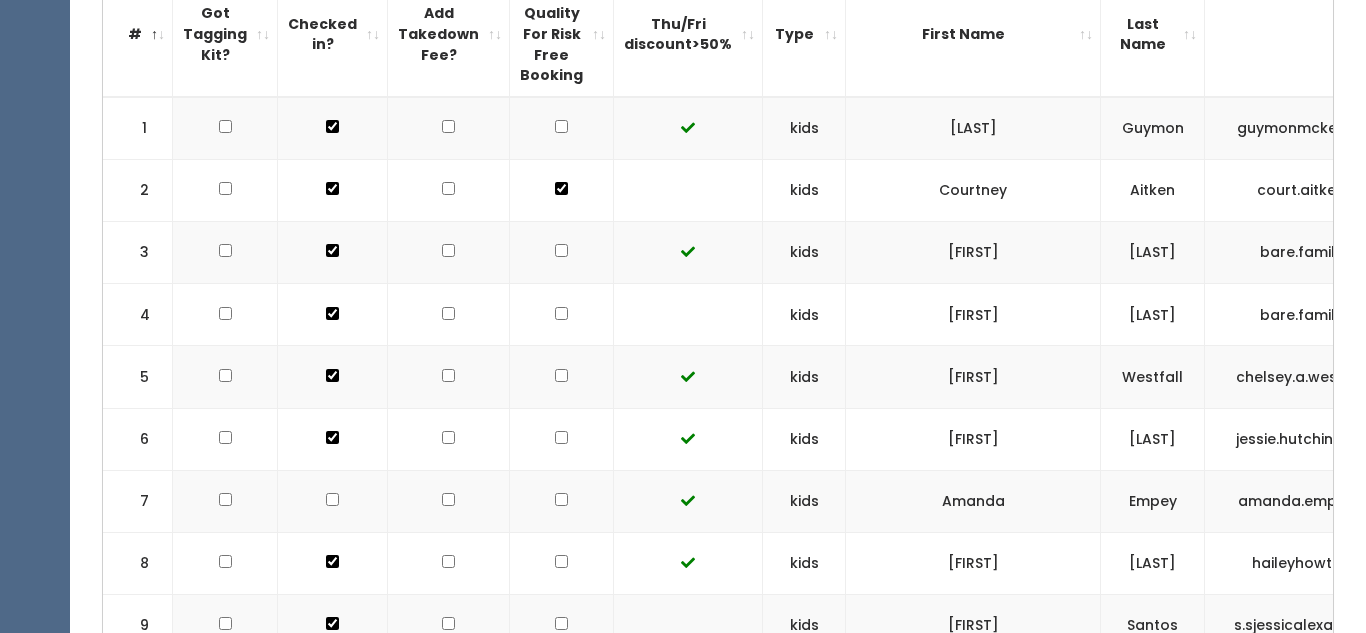 scroll, scrollTop: 609, scrollLeft: 0, axis: vertical 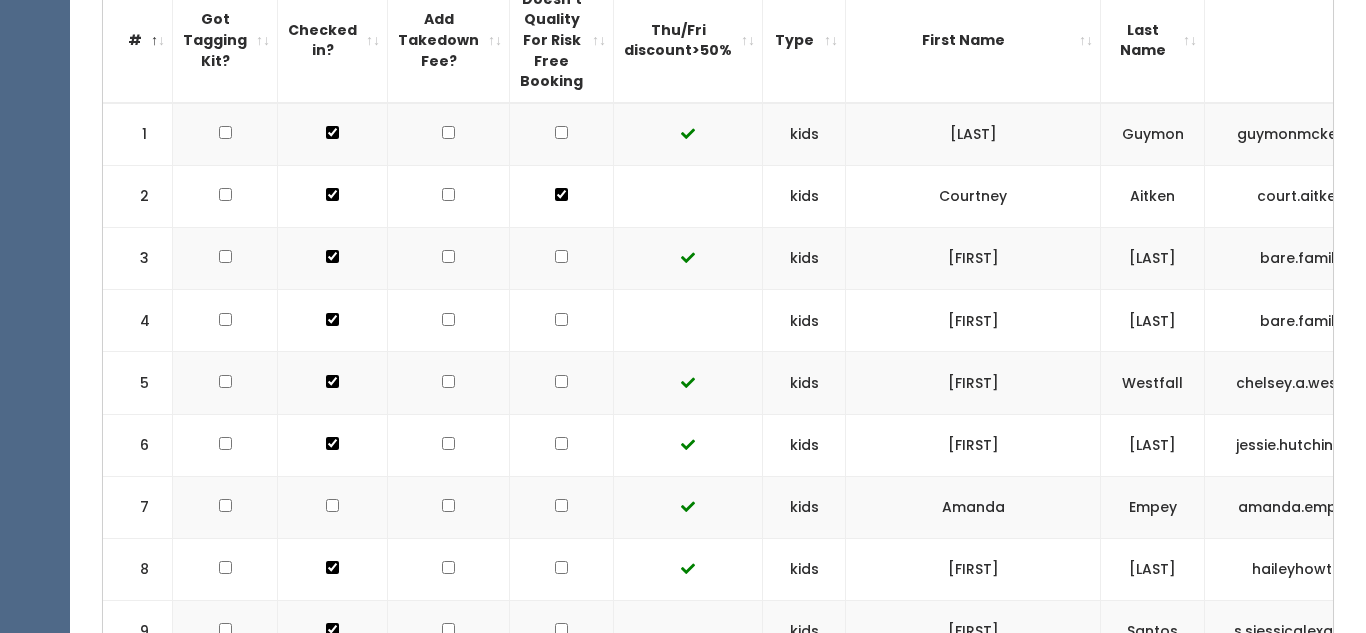 click at bounding box center [561, 194] 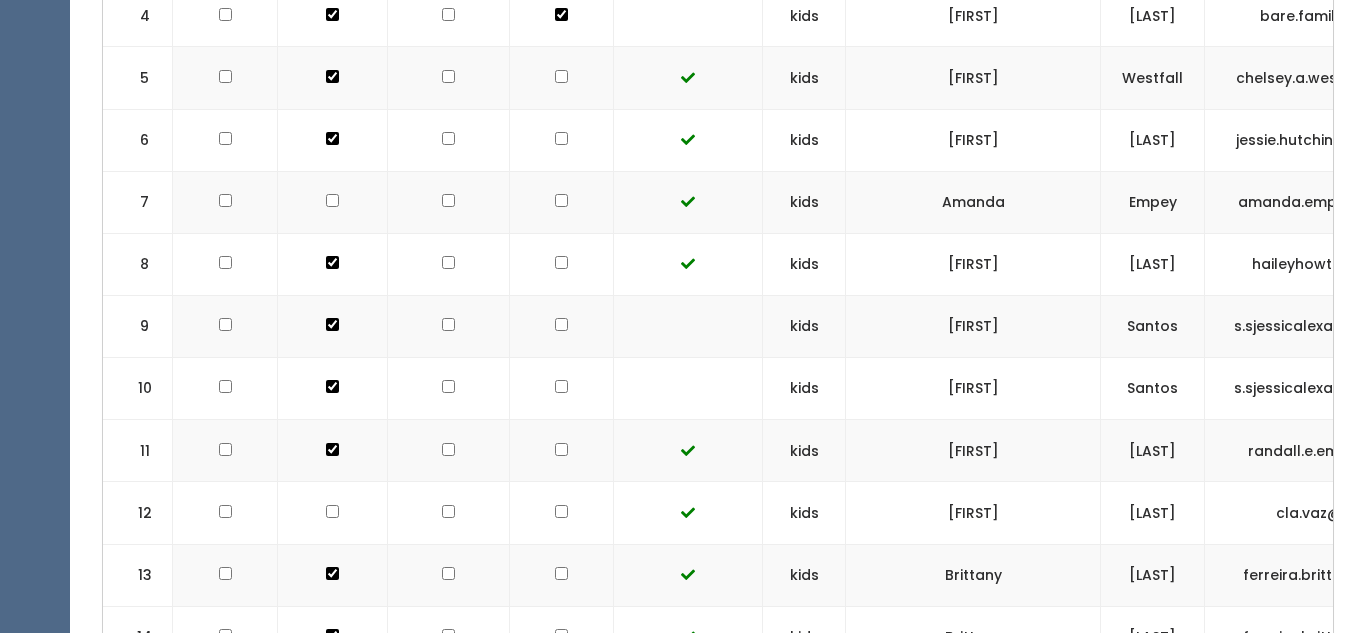 scroll, scrollTop: 918, scrollLeft: 0, axis: vertical 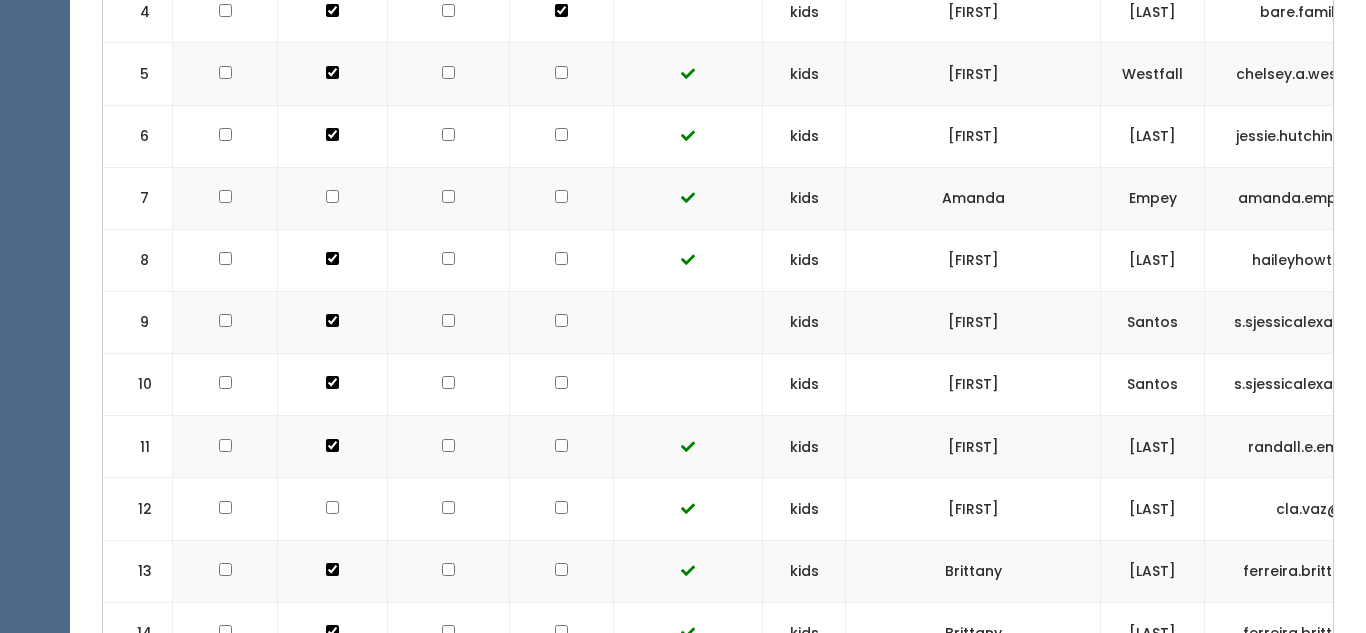 click at bounding box center (562, 323) 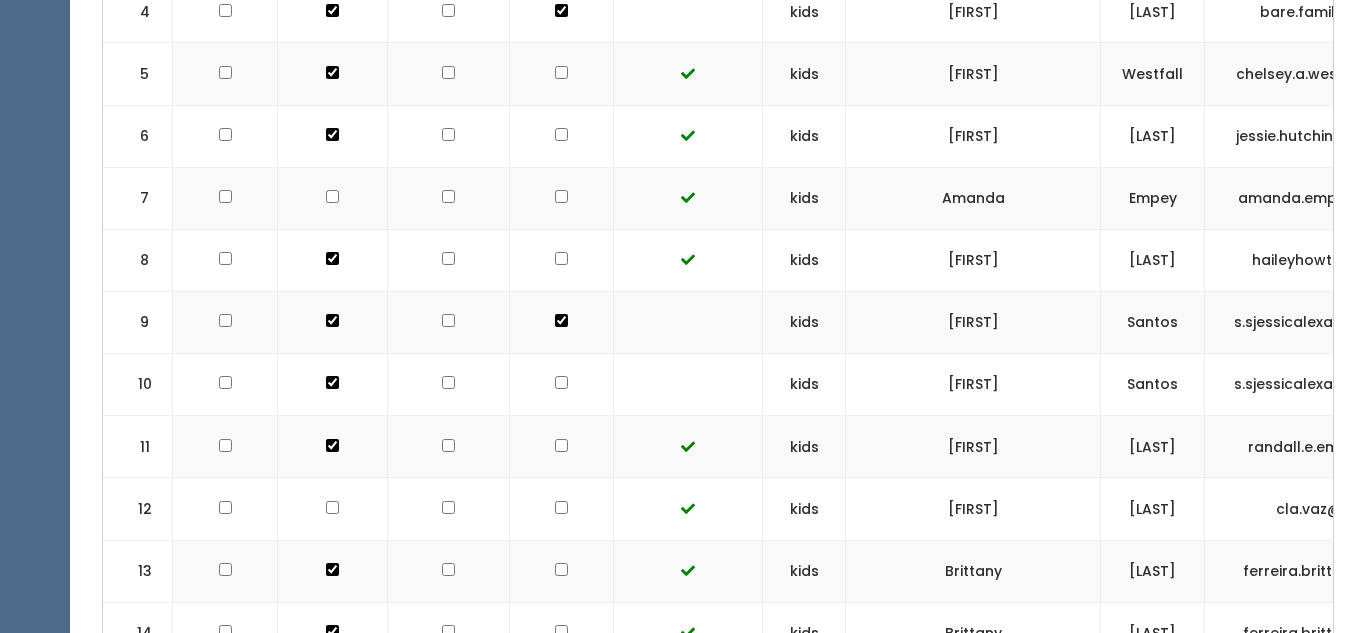 click at bounding box center [561, -115] 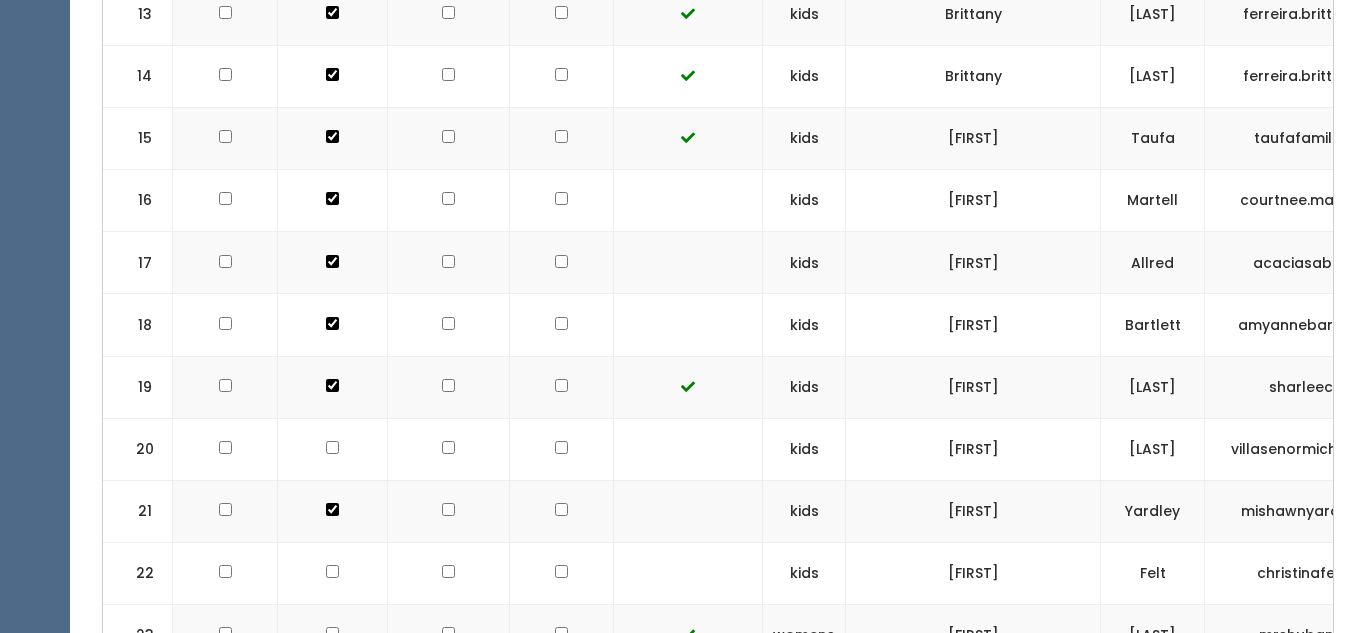 scroll, scrollTop: 1471, scrollLeft: 0, axis: vertical 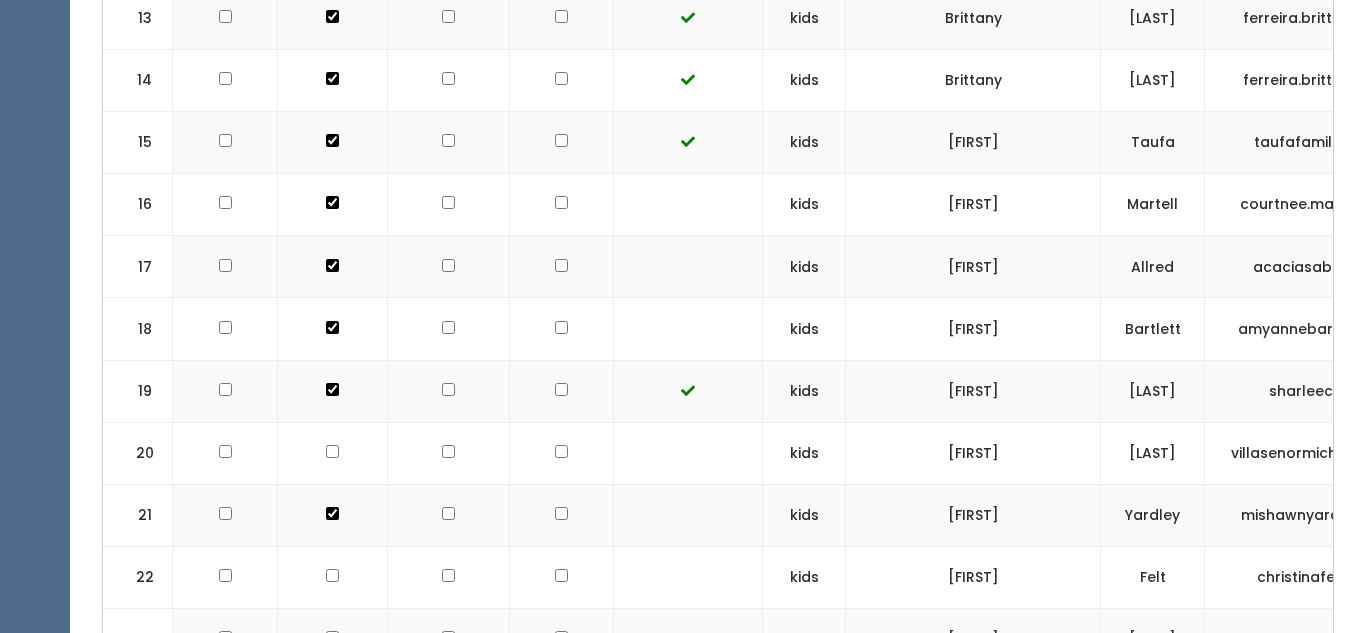 click at bounding box center (561, -668) 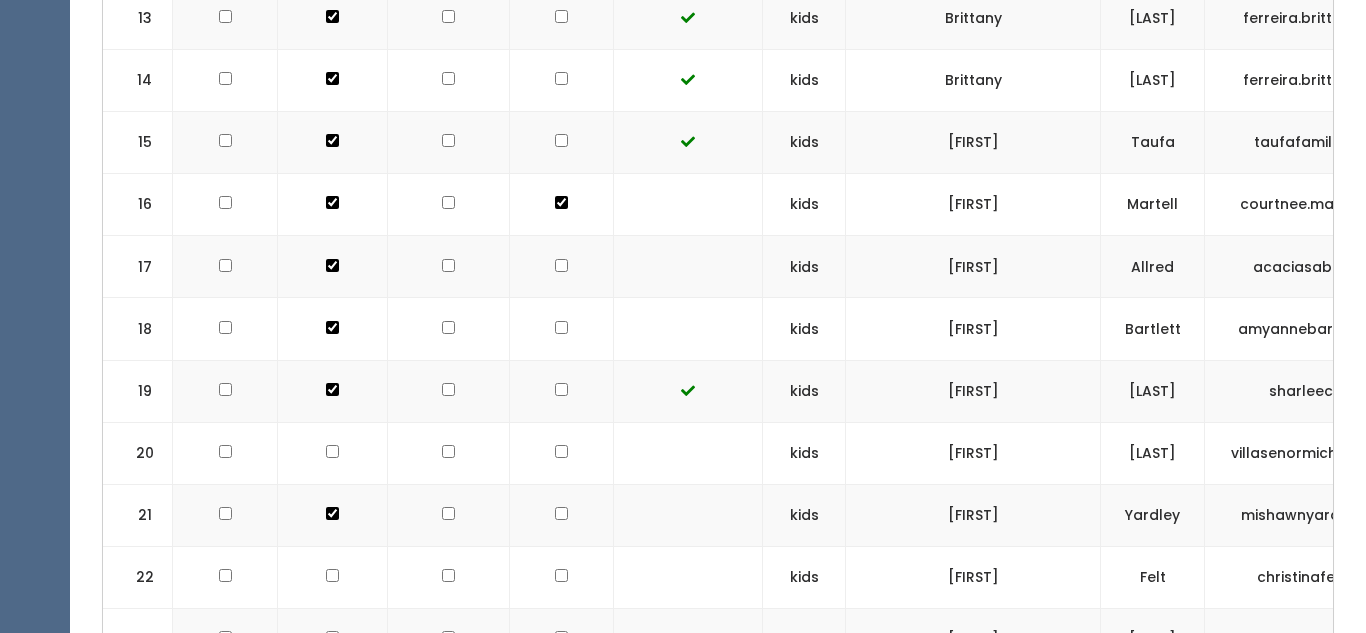 click at bounding box center [561, -730] 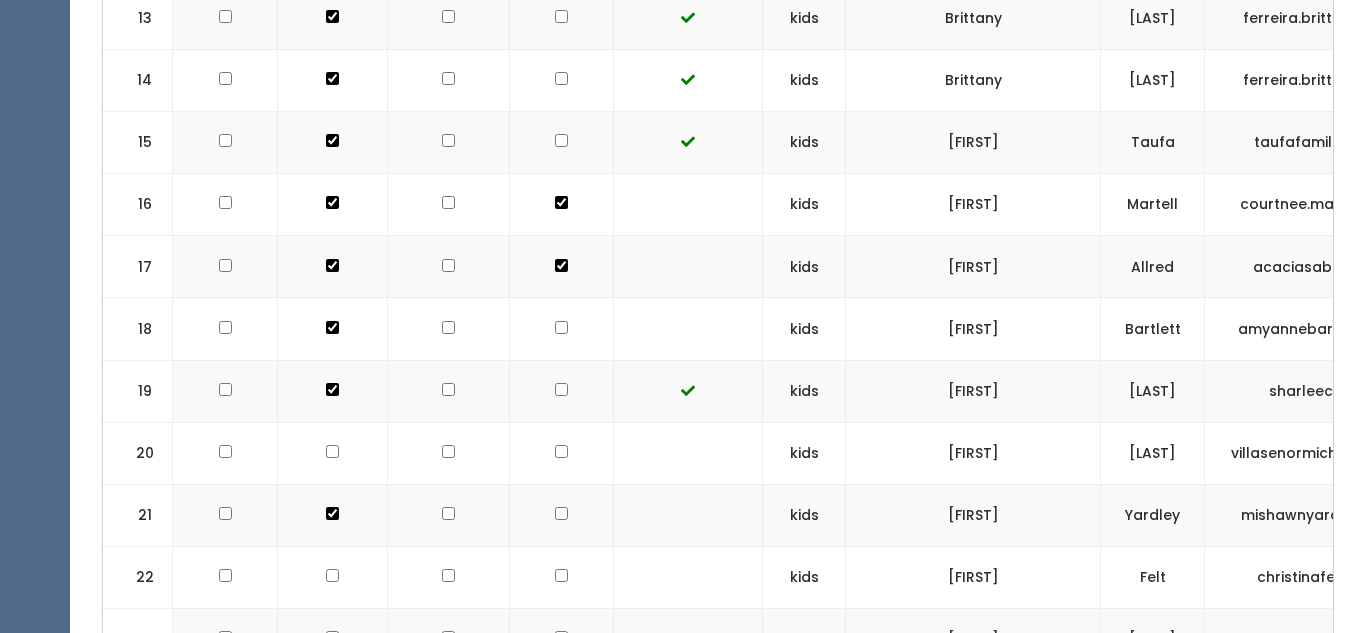 click at bounding box center (561, -668) 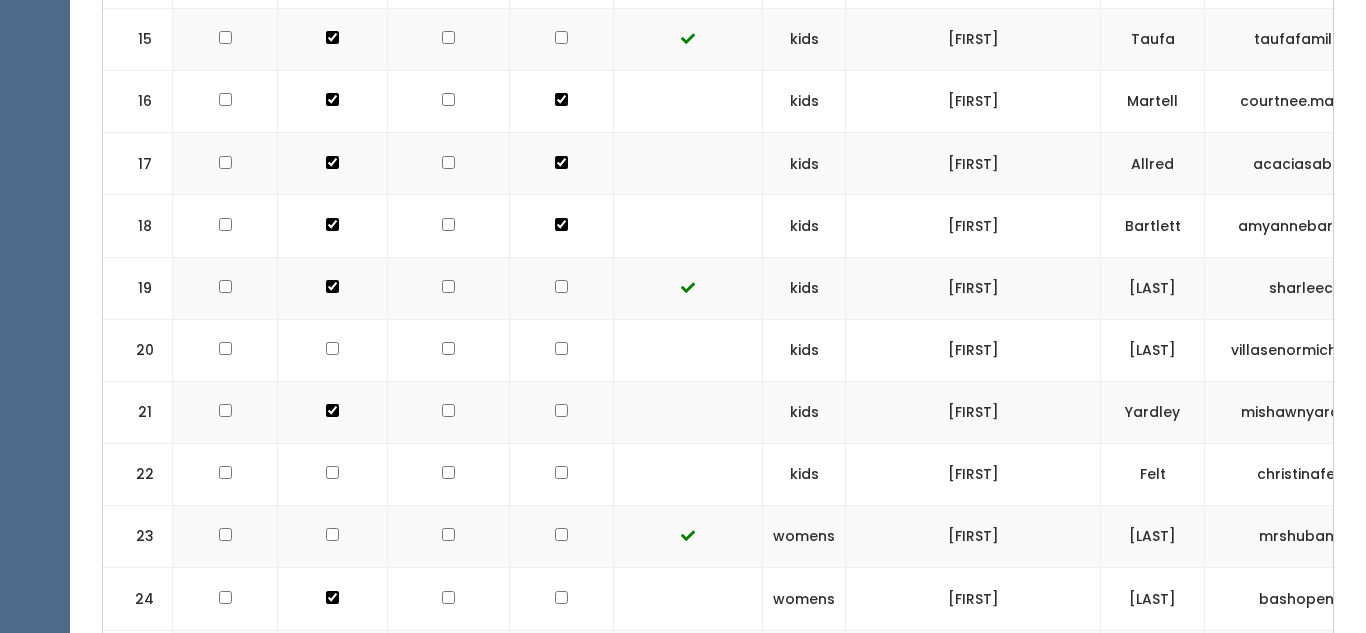 scroll, scrollTop: 1583, scrollLeft: 0, axis: vertical 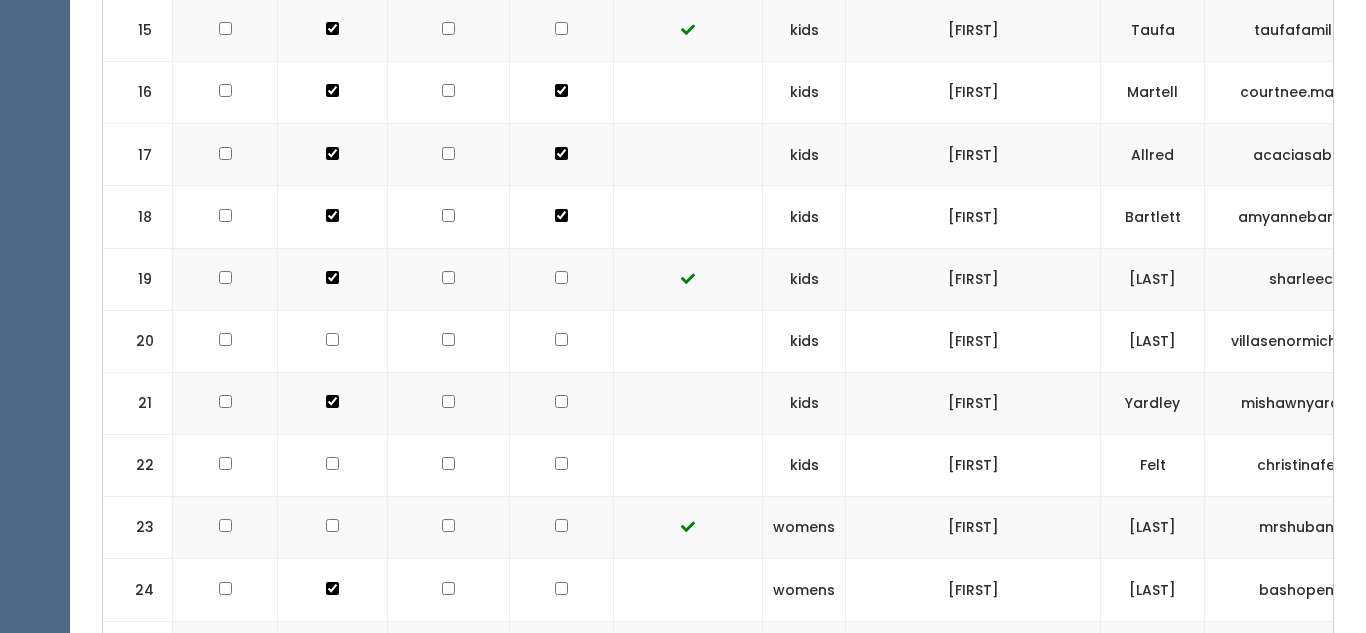 click at bounding box center [561, -780] 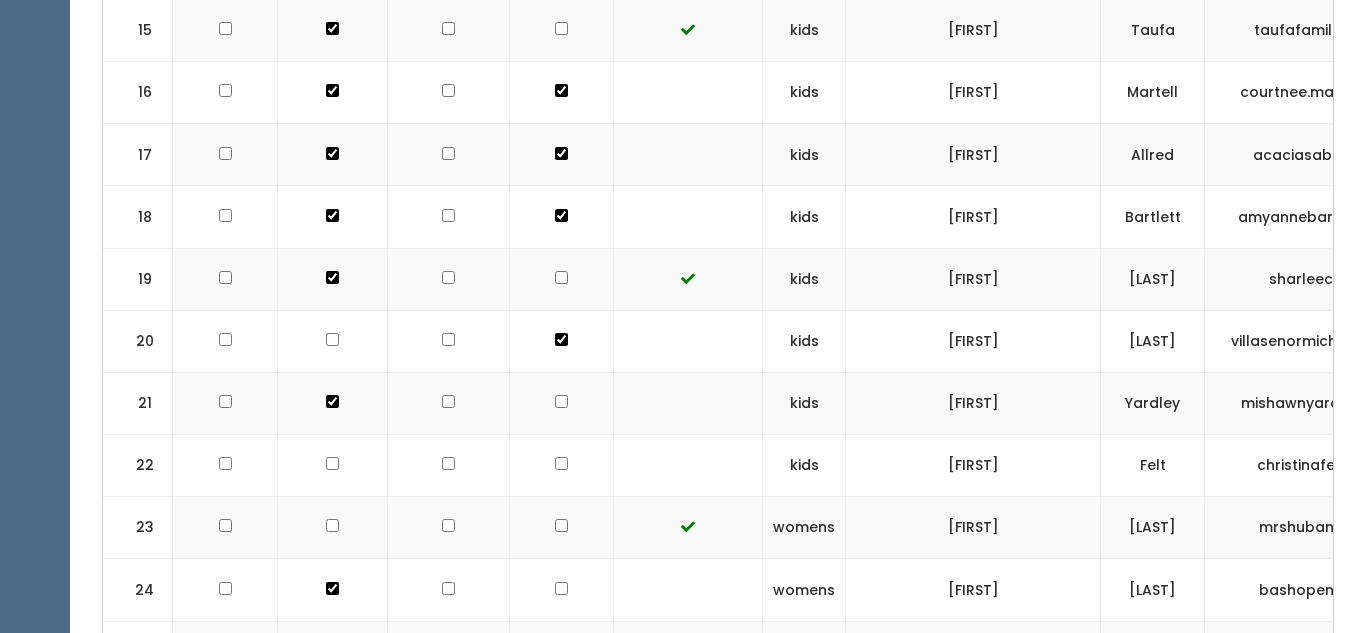 click at bounding box center (561, -842) 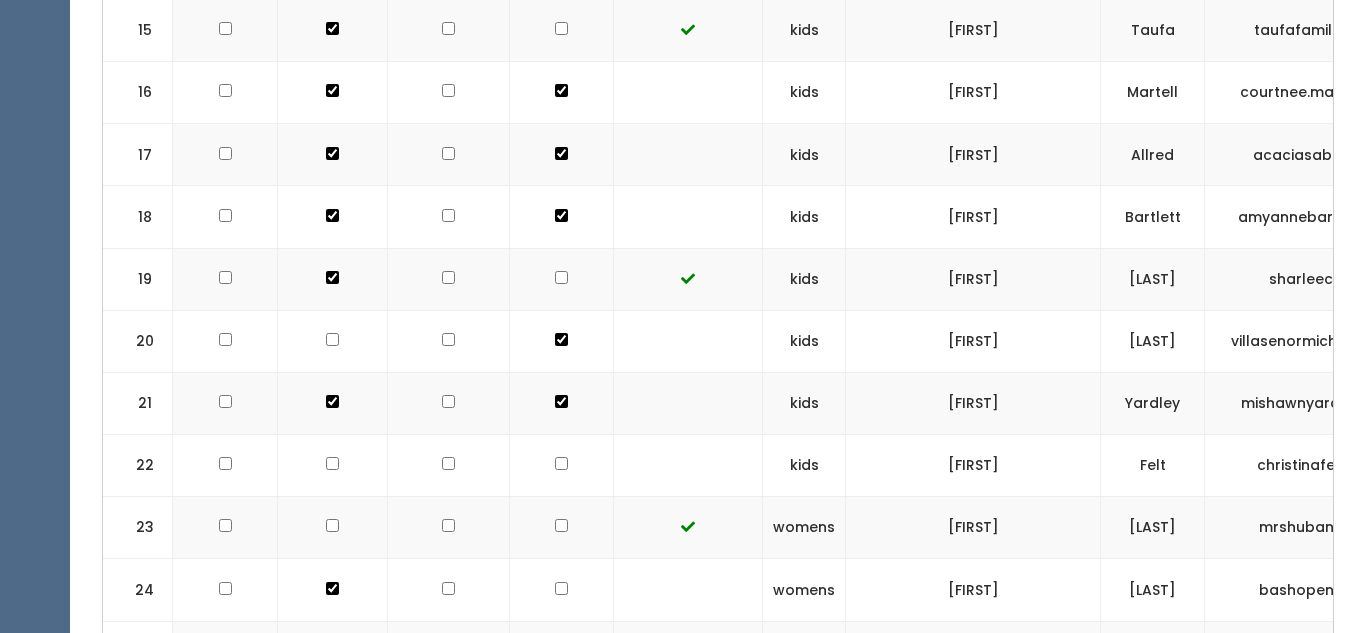 click at bounding box center (562, 466) 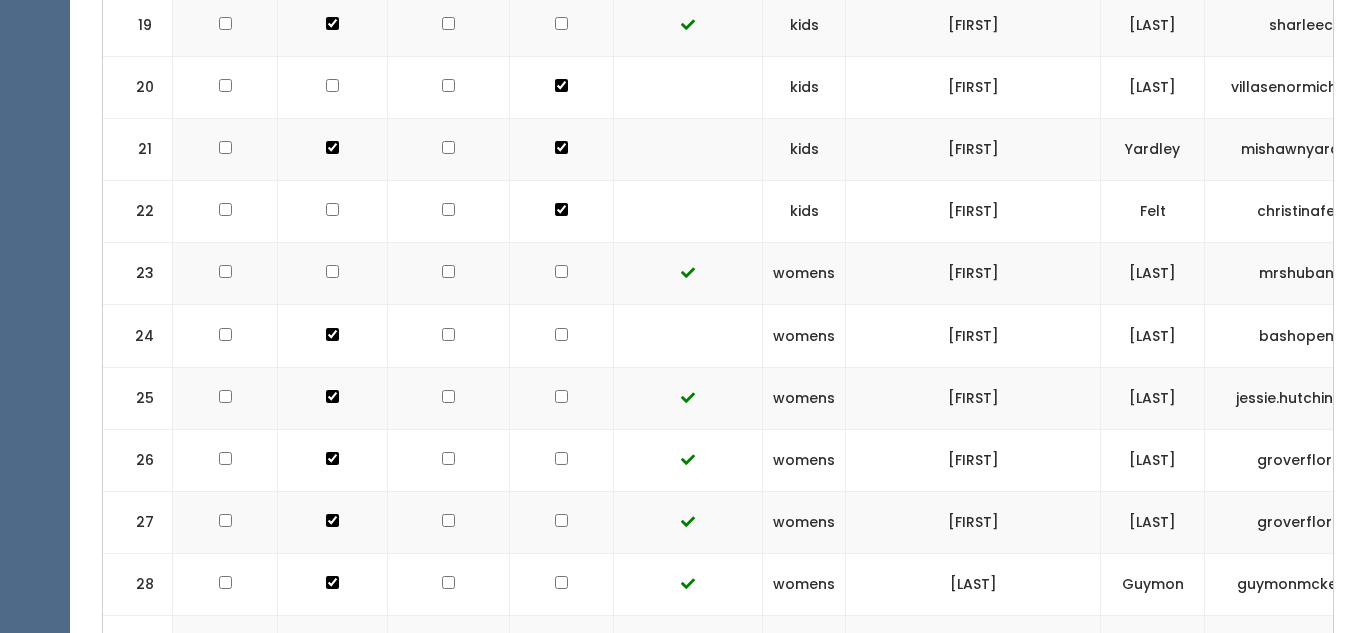 scroll, scrollTop: 1838, scrollLeft: 0, axis: vertical 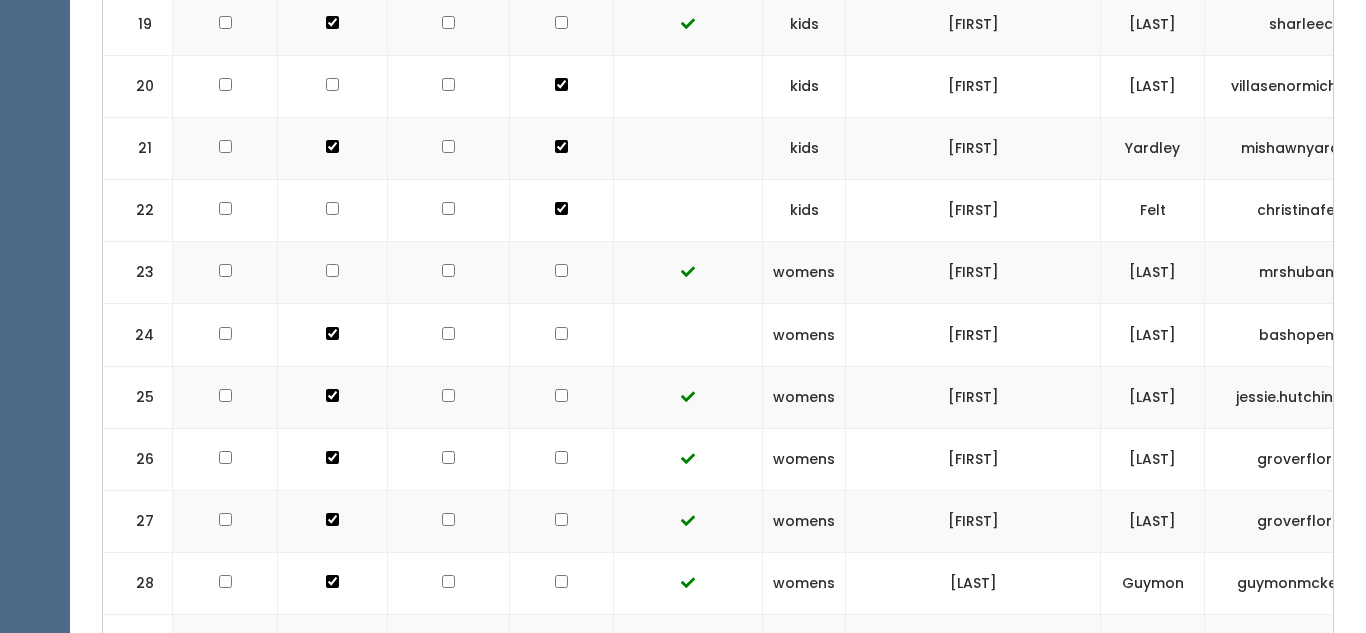 click at bounding box center (561, -1035) 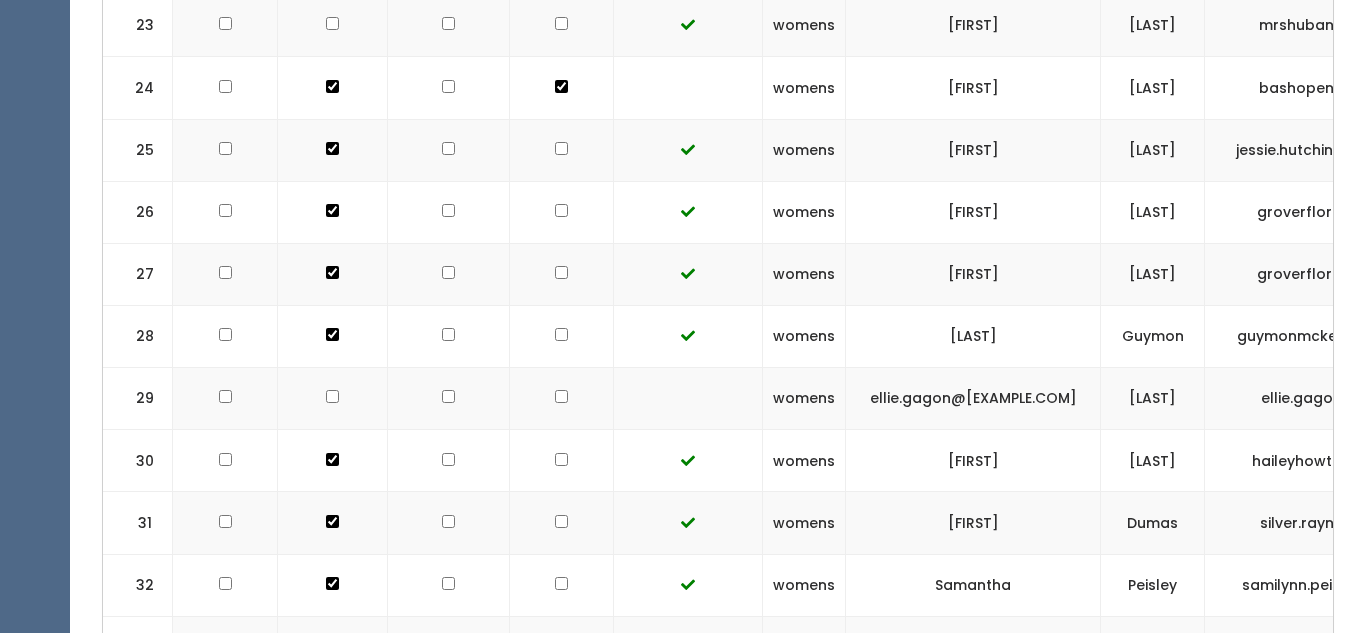 scroll, scrollTop: 2094, scrollLeft: 0, axis: vertical 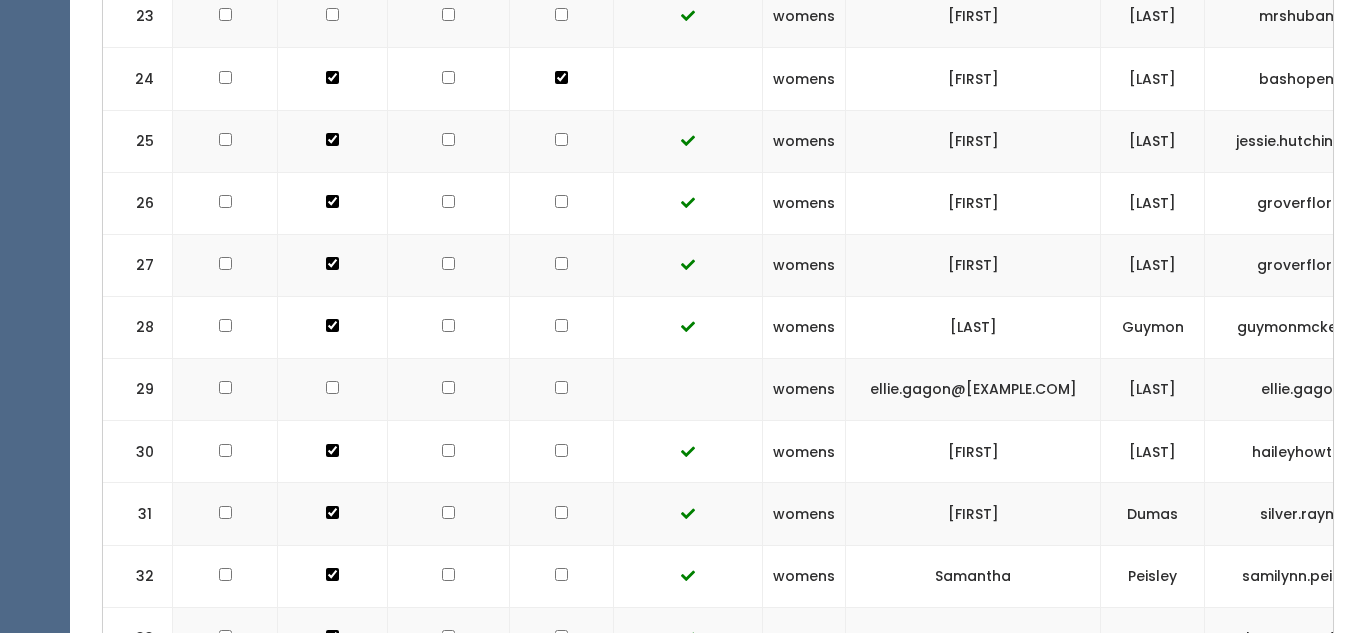 click at bounding box center (561, -1353) 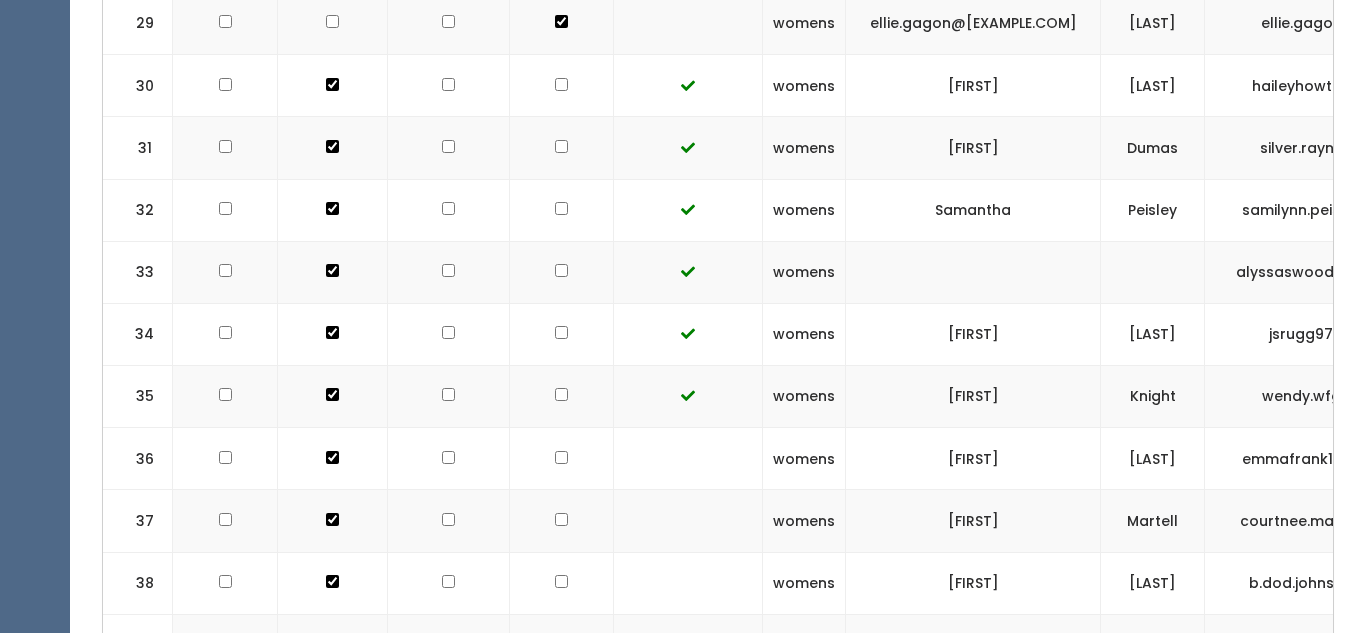 scroll, scrollTop: 2469, scrollLeft: 0, axis: vertical 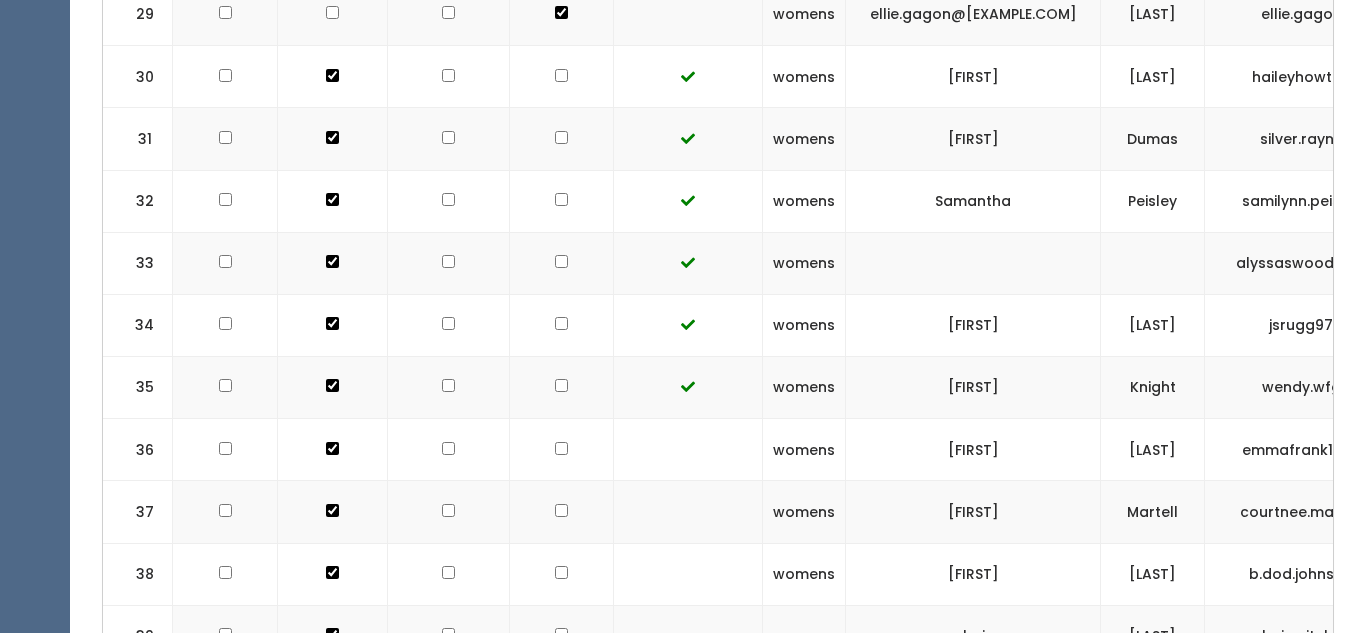 click at bounding box center (561, -1666) 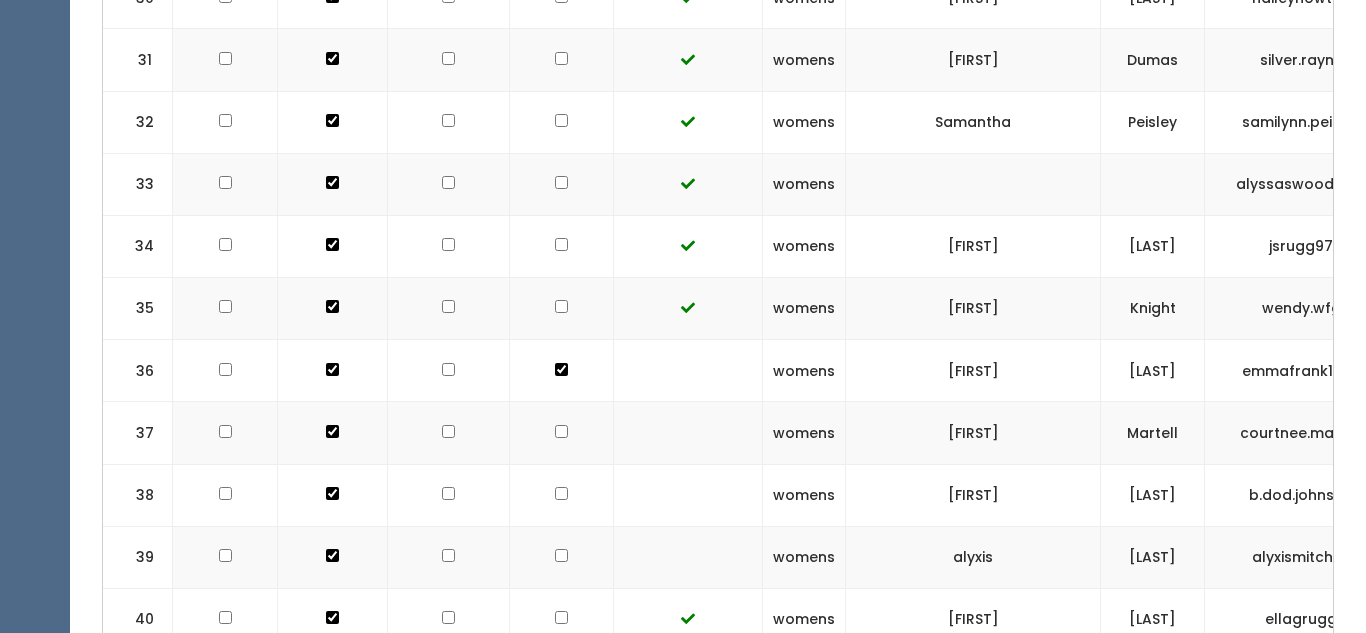 scroll, scrollTop: 2549, scrollLeft: 0, axis: vertical 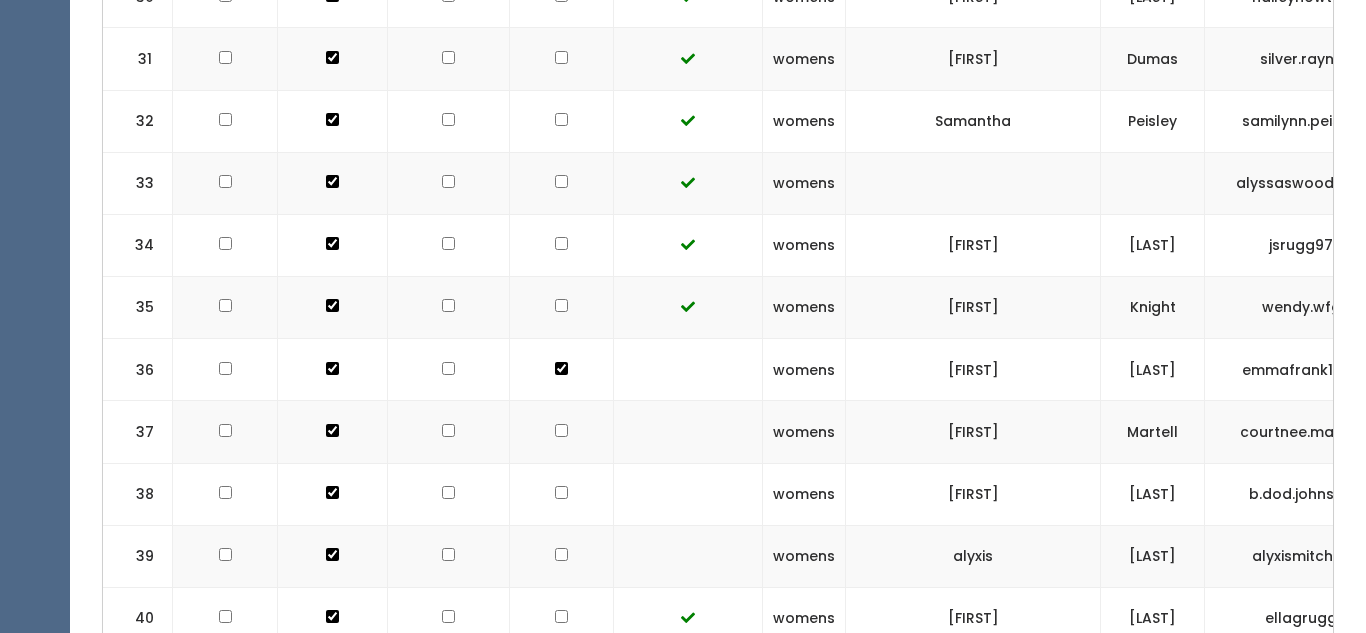 click at bounding box center (561, -1808) 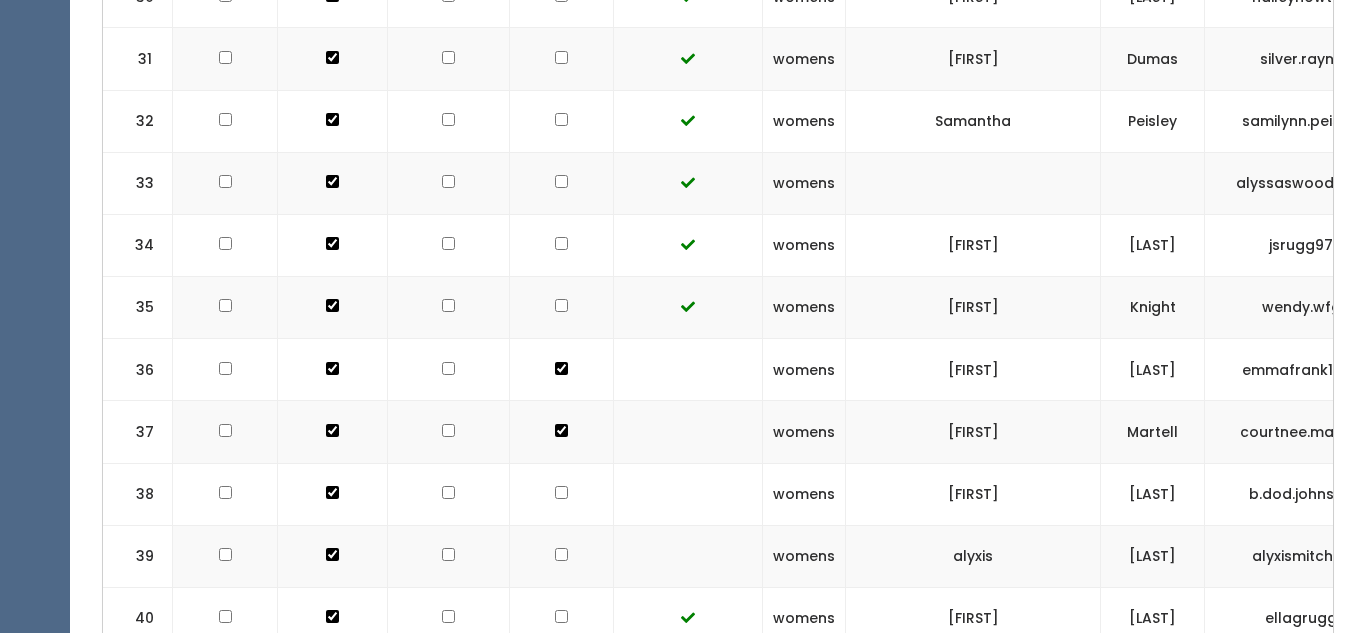 click at bounding box center [561, -1746] 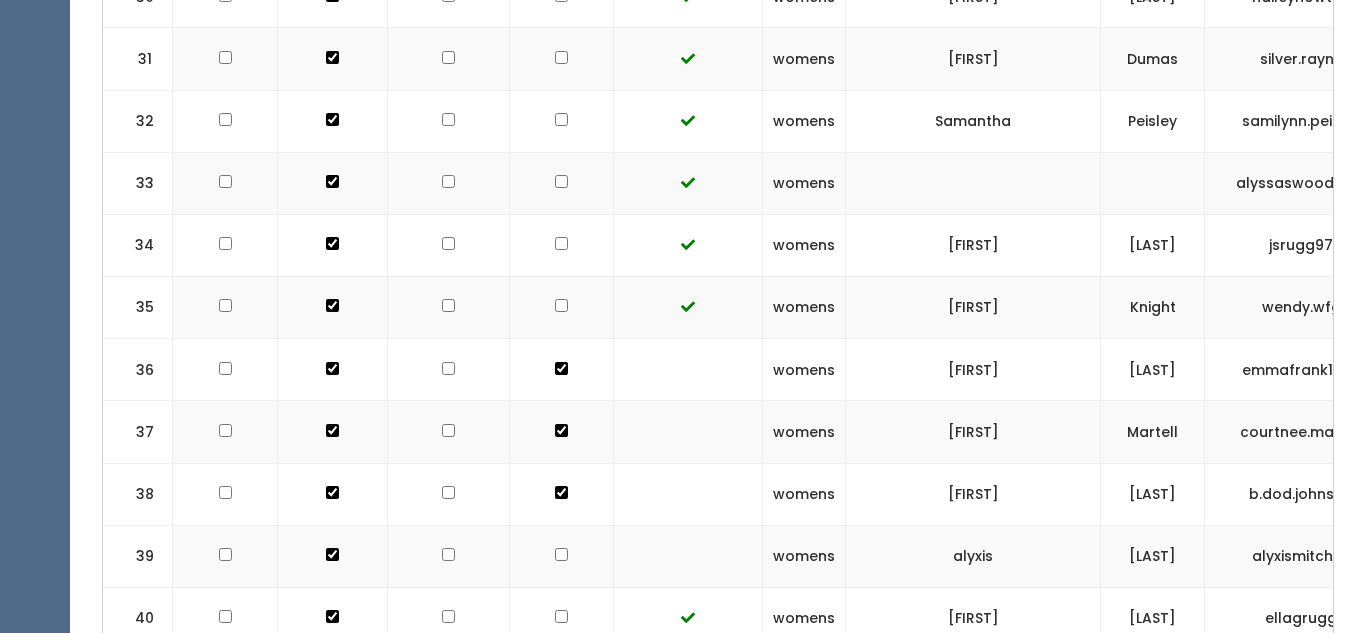 click at bounding box center [561, -1808] 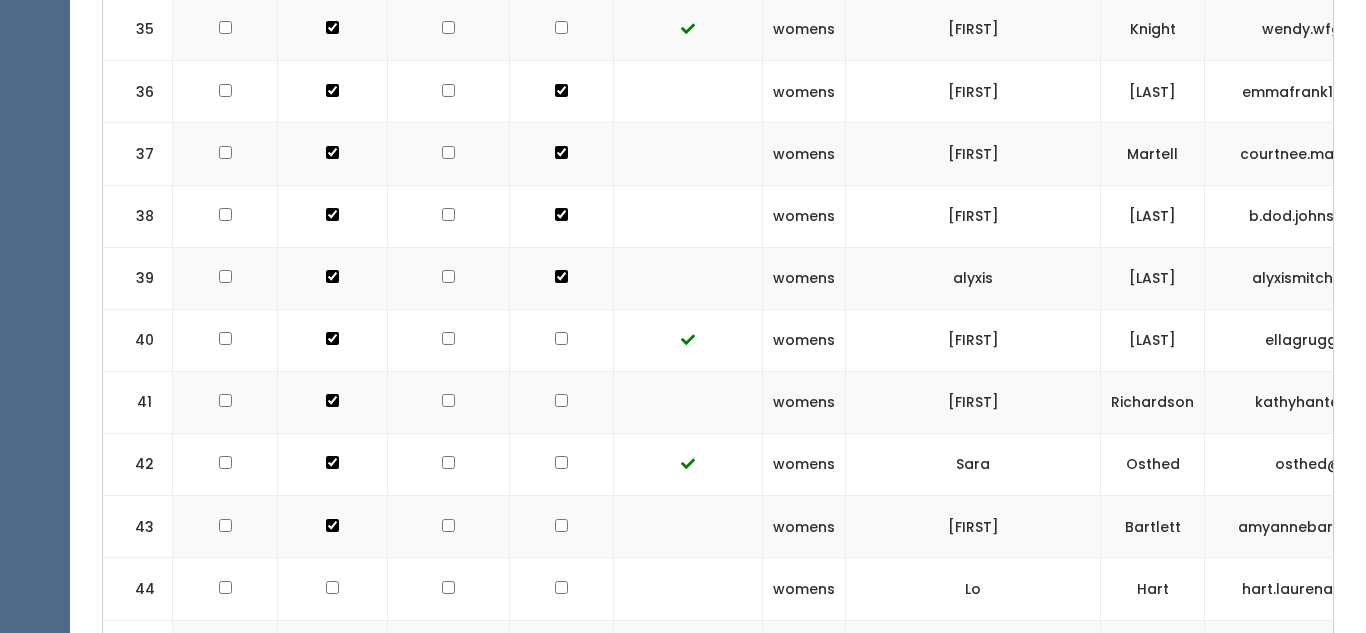 scroll, scrollTop: 2831, scrollLeft: 0, axis: vertical 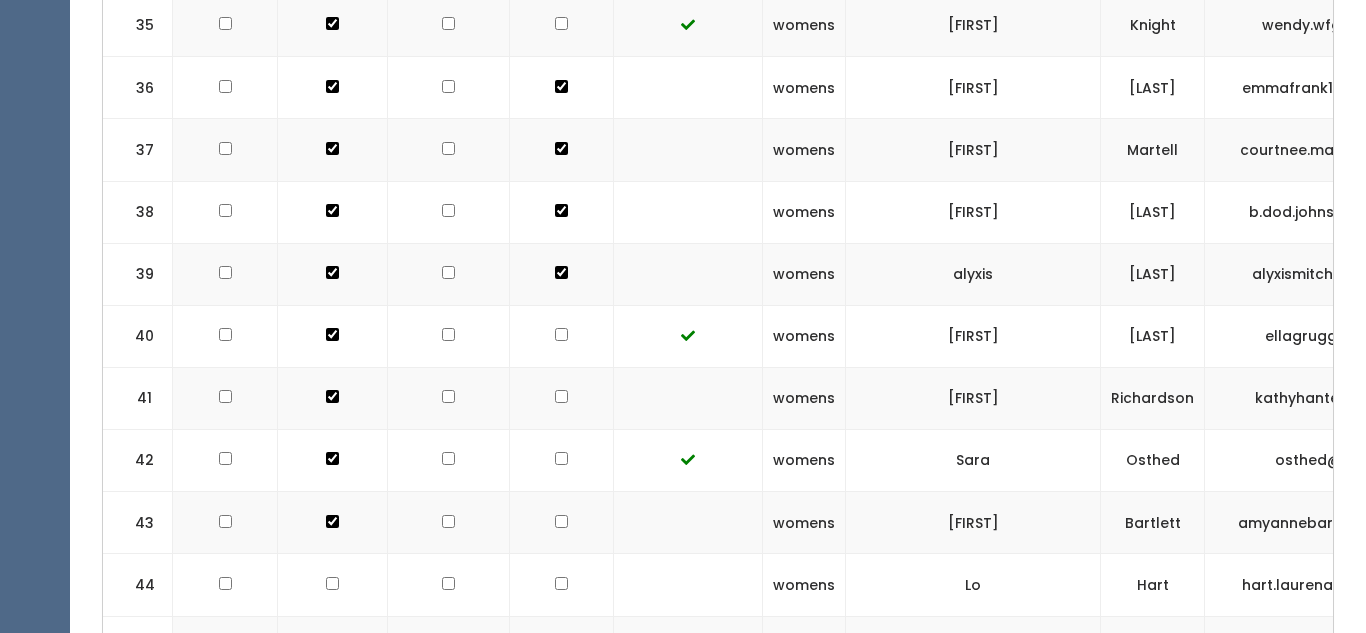 click at bounding box center [561, -2090] 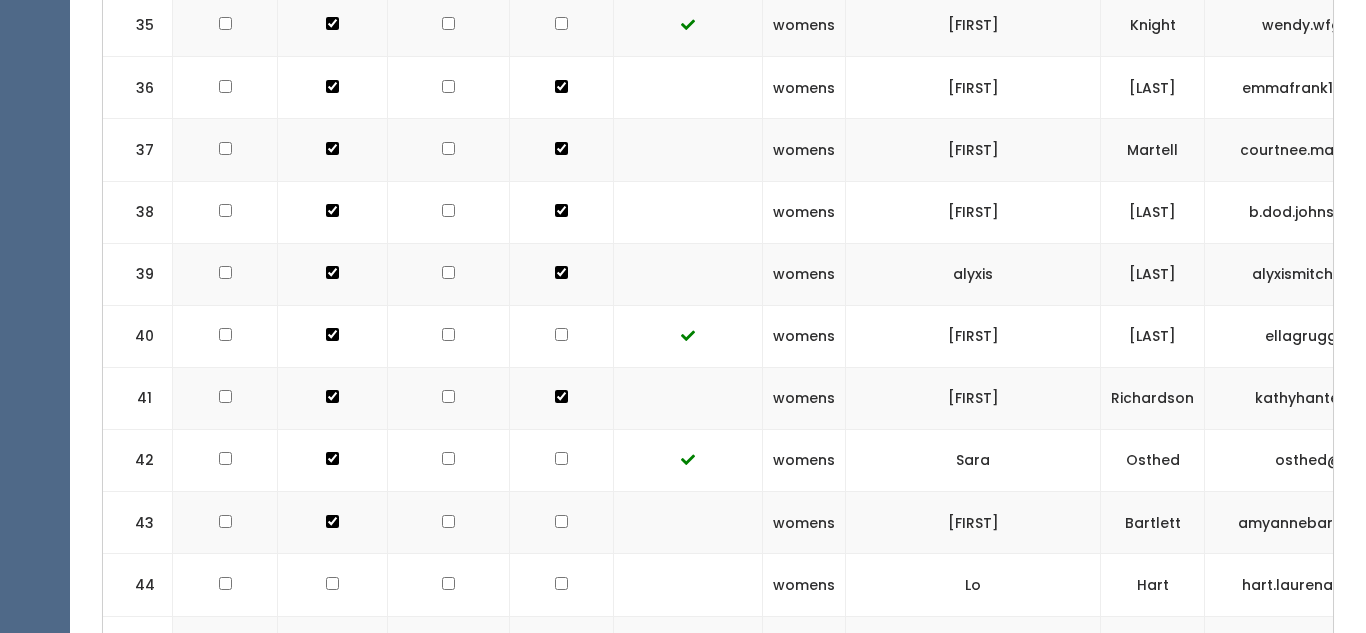click at bounding box center (561, -2090) 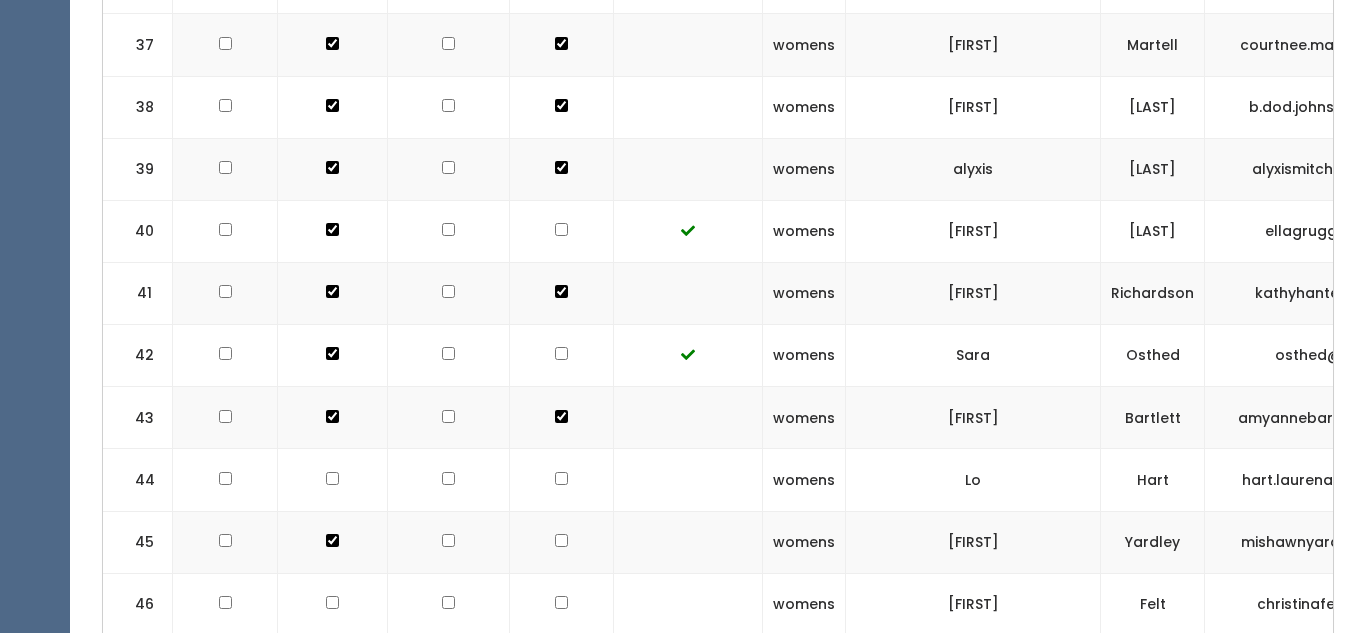 scroll, scrollTop: 2950, scrollLeft: 0, axis: vertical 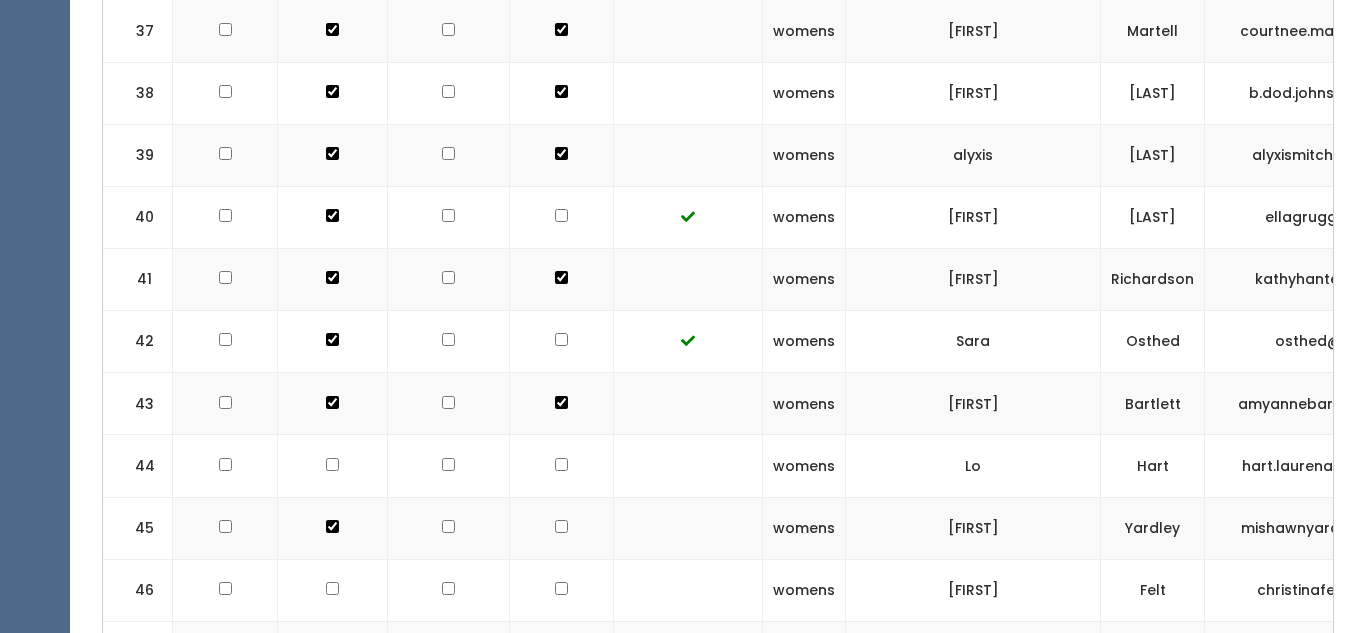 click at bounding box center (561, -2147) 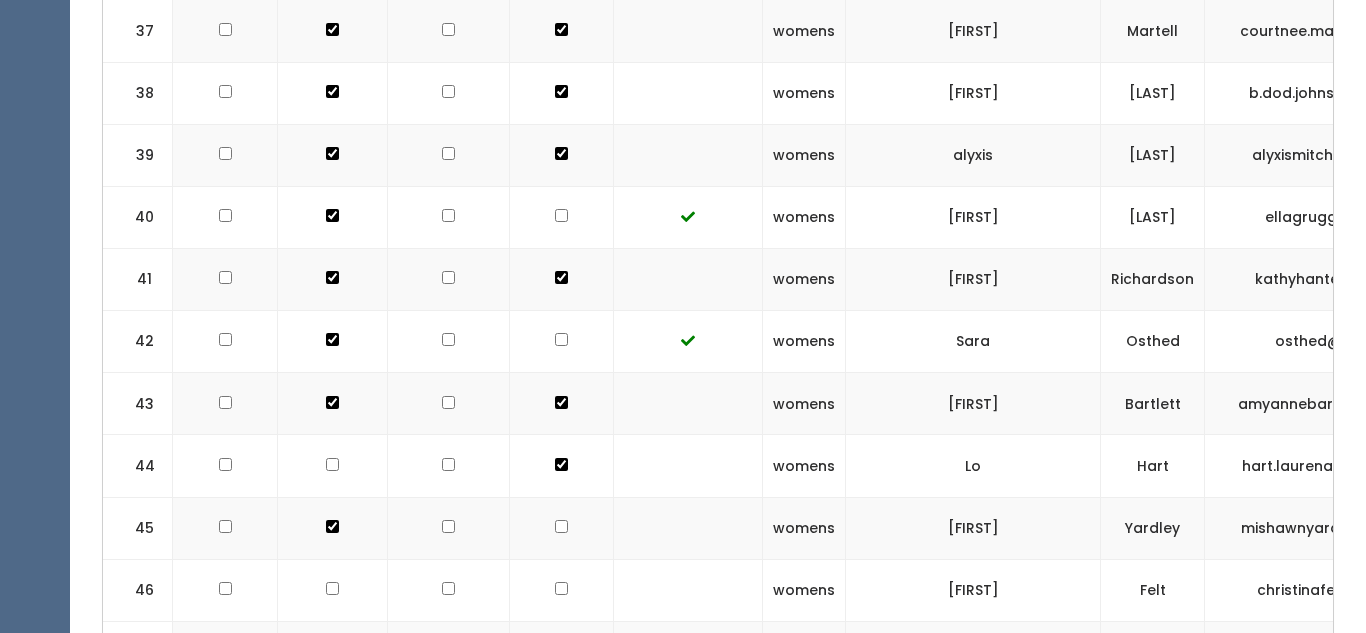 click at bounding box center [561, -2209] 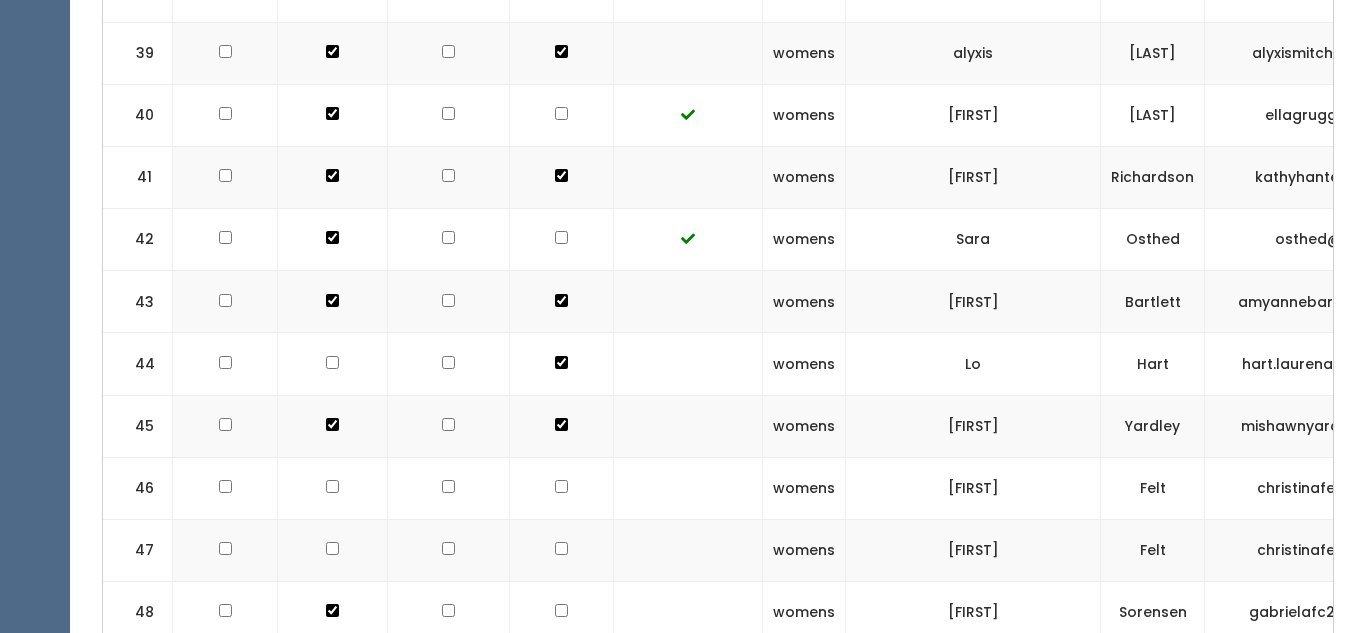 scroll, scrollTop: 3056, scrollLeft: 0, axis: vertical 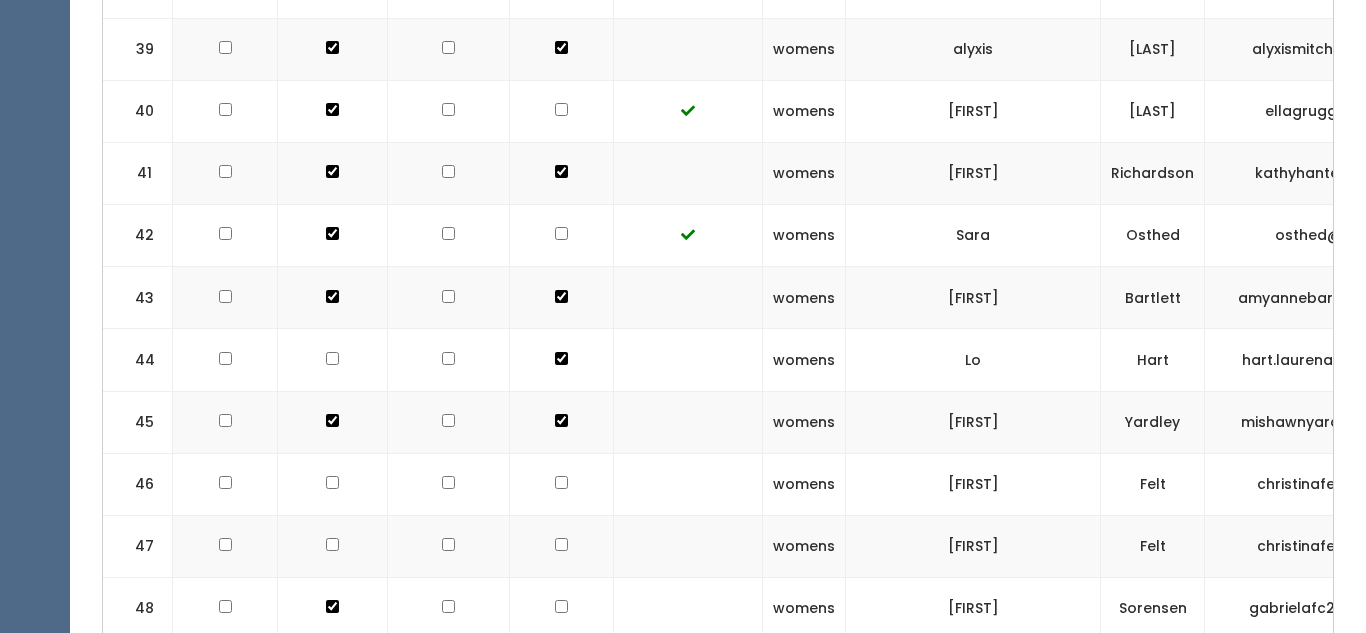 click at bounding box center [561, -2253] 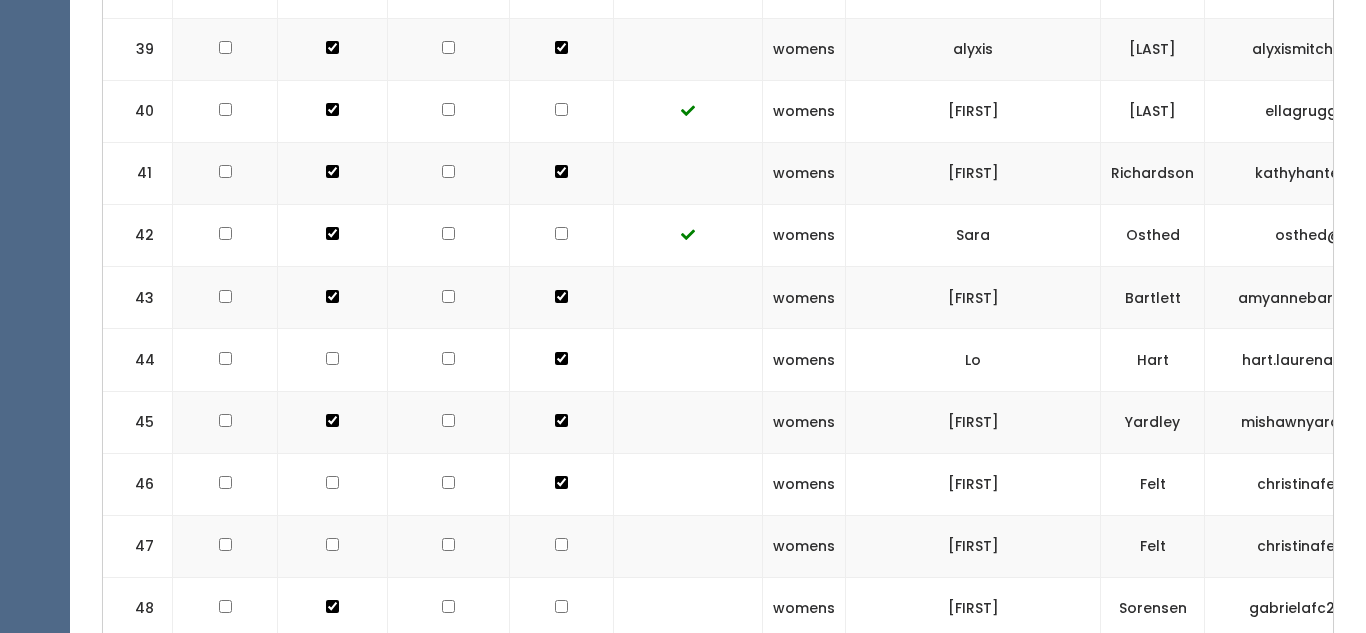 click at bounding box center [561, -2315] 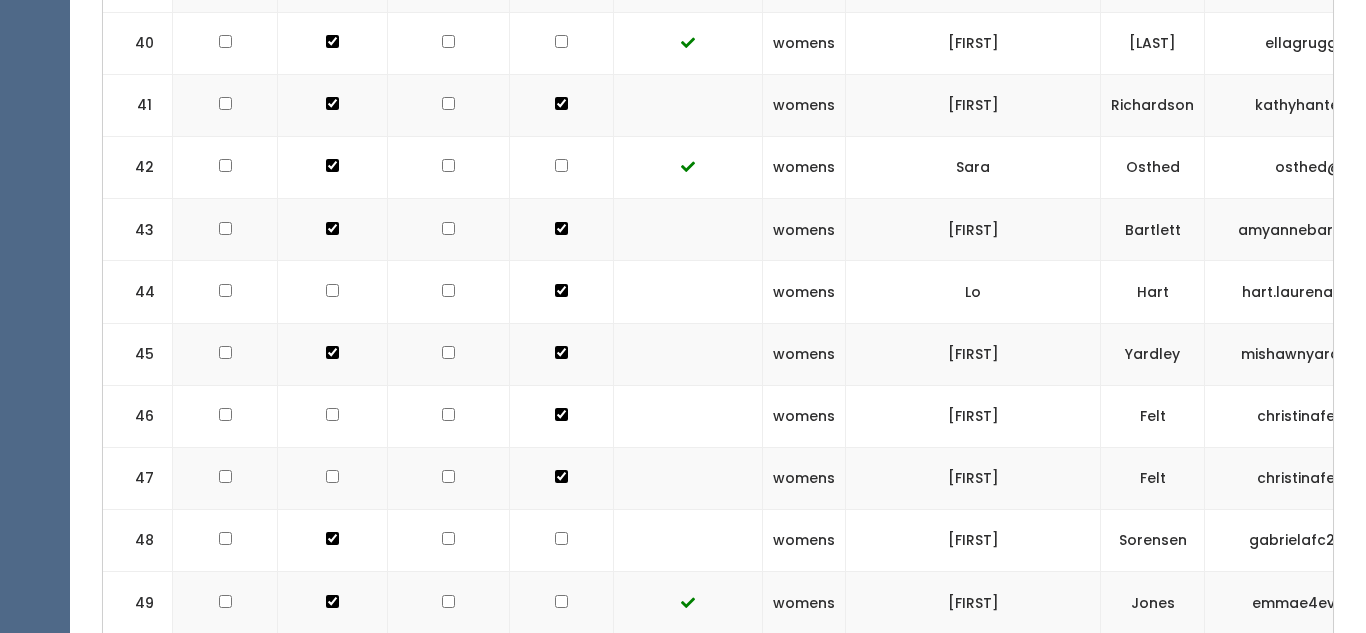 scroll, scrollTop: 3126, scrollLeft: 0, axis: vertical 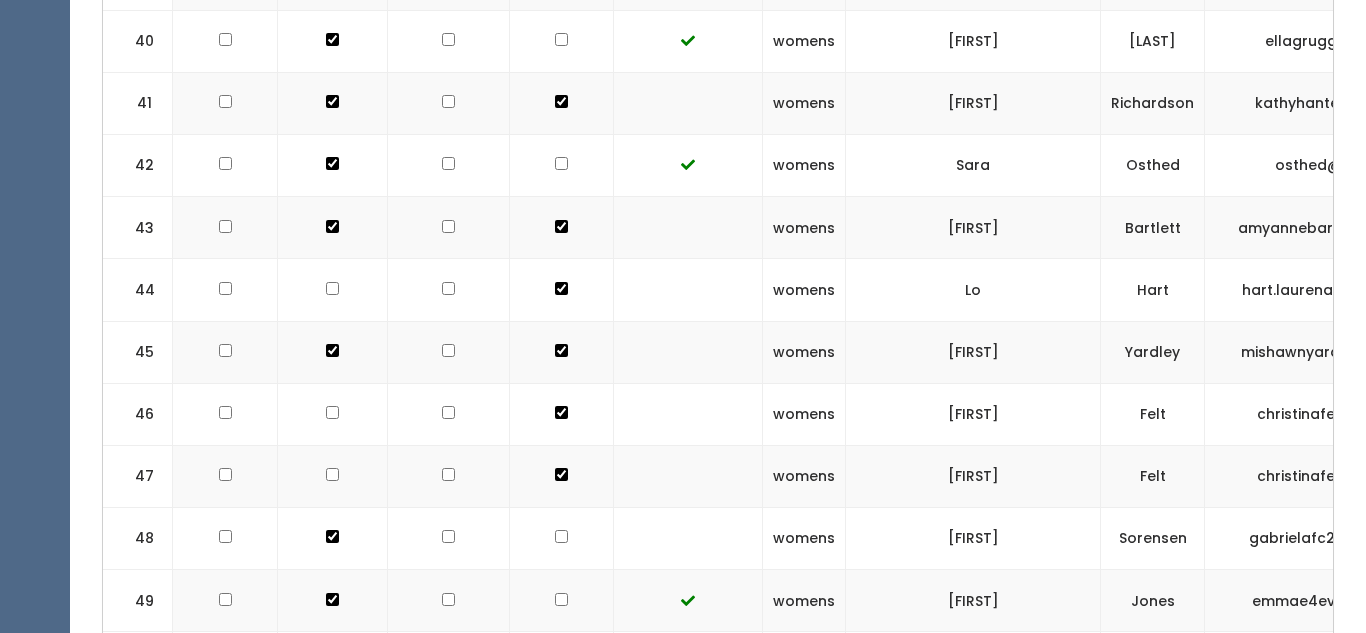 click at bounding box center [561, -2323] 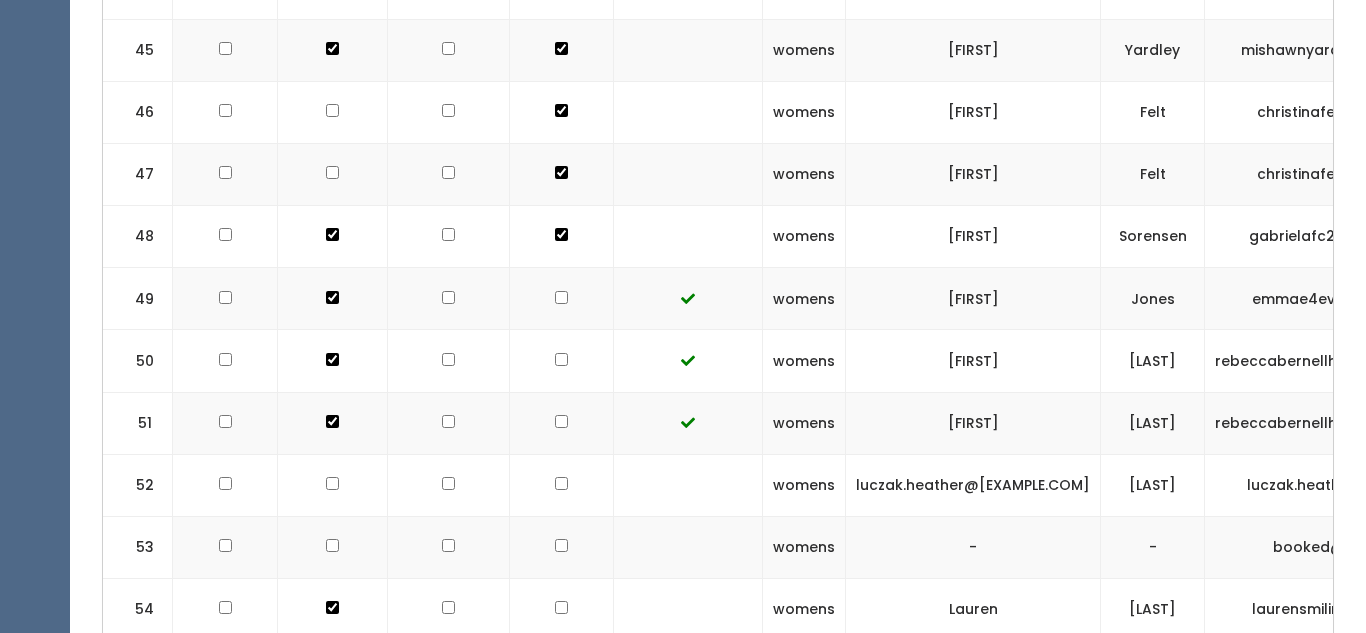 click at bounding box center [561, -2625] 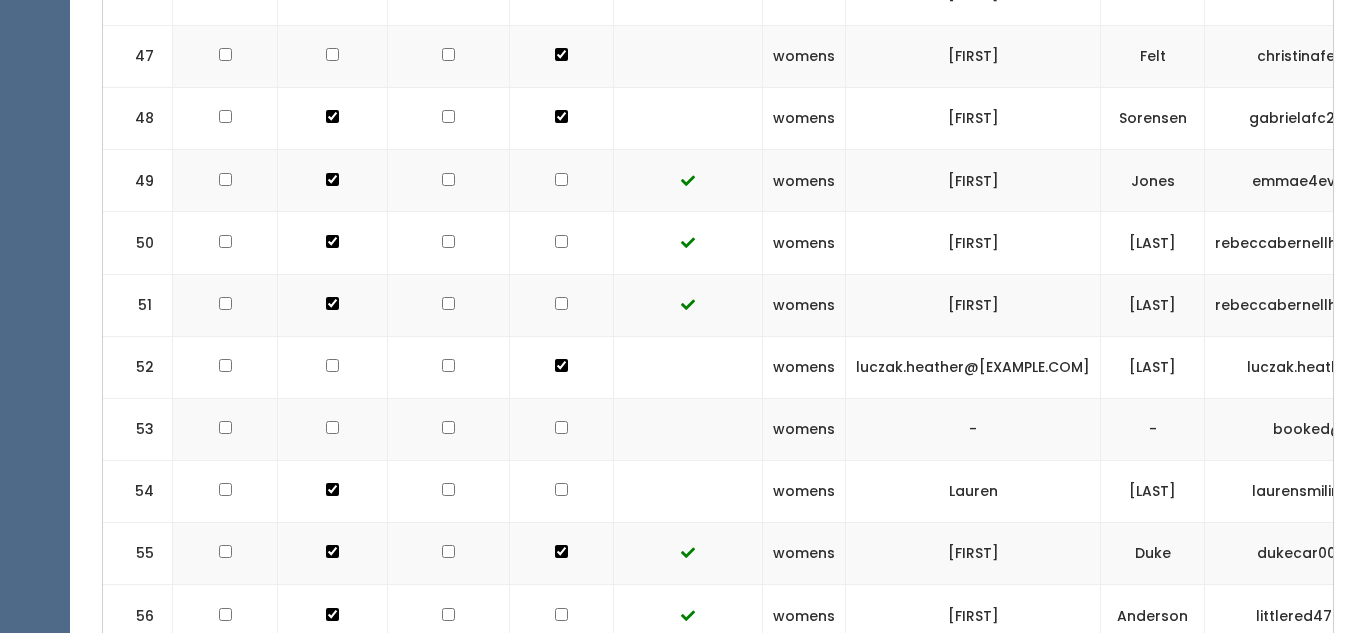 scroll, scrollTop: 3548, scrollLeft: 0, axis: vertical 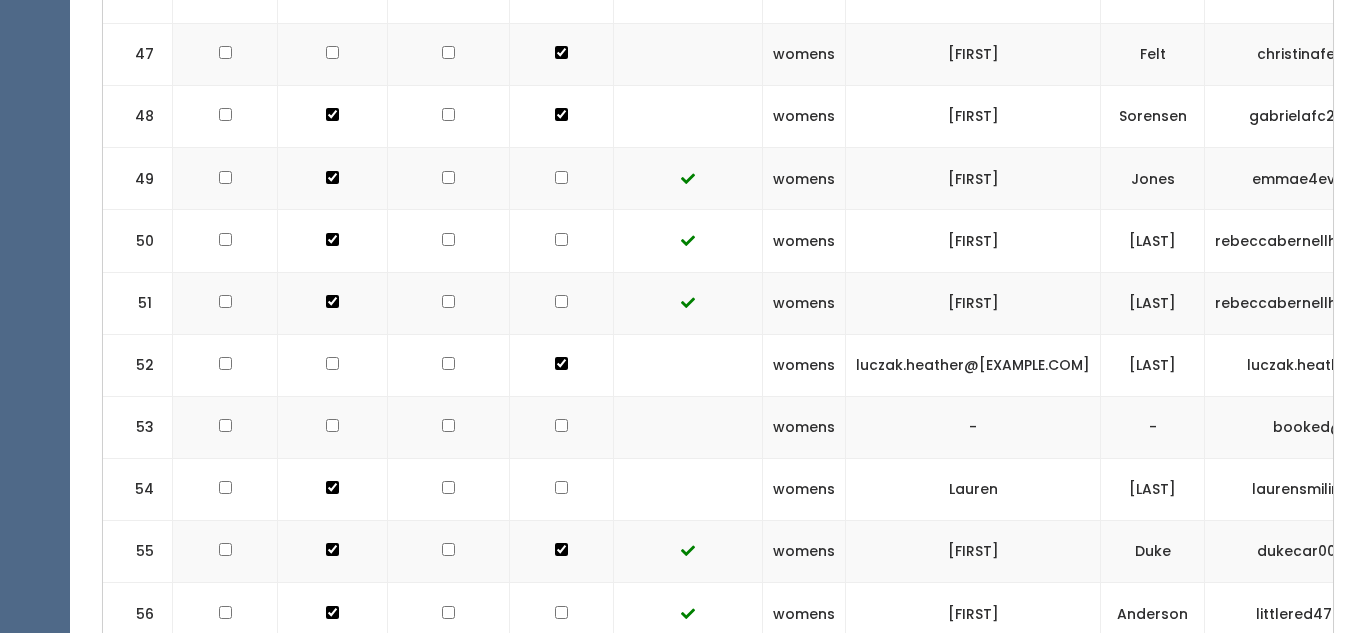 click at bounding box center [561, -2807] 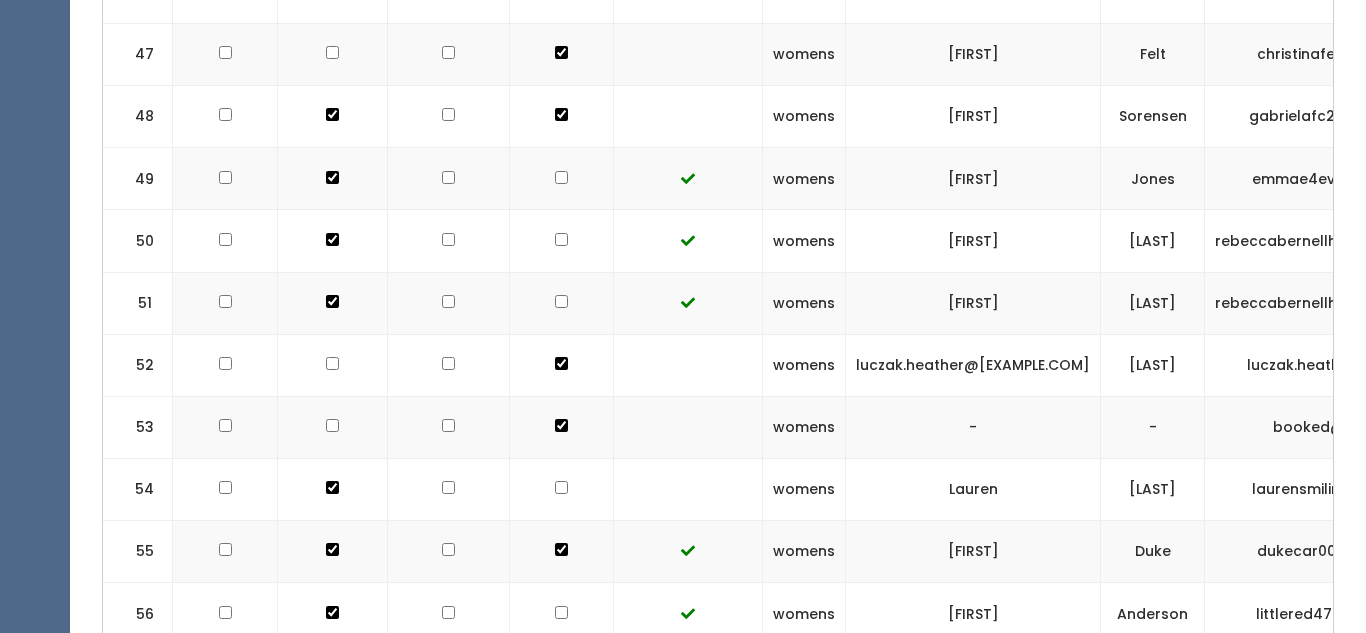 click at bounding box center (561, -2745) 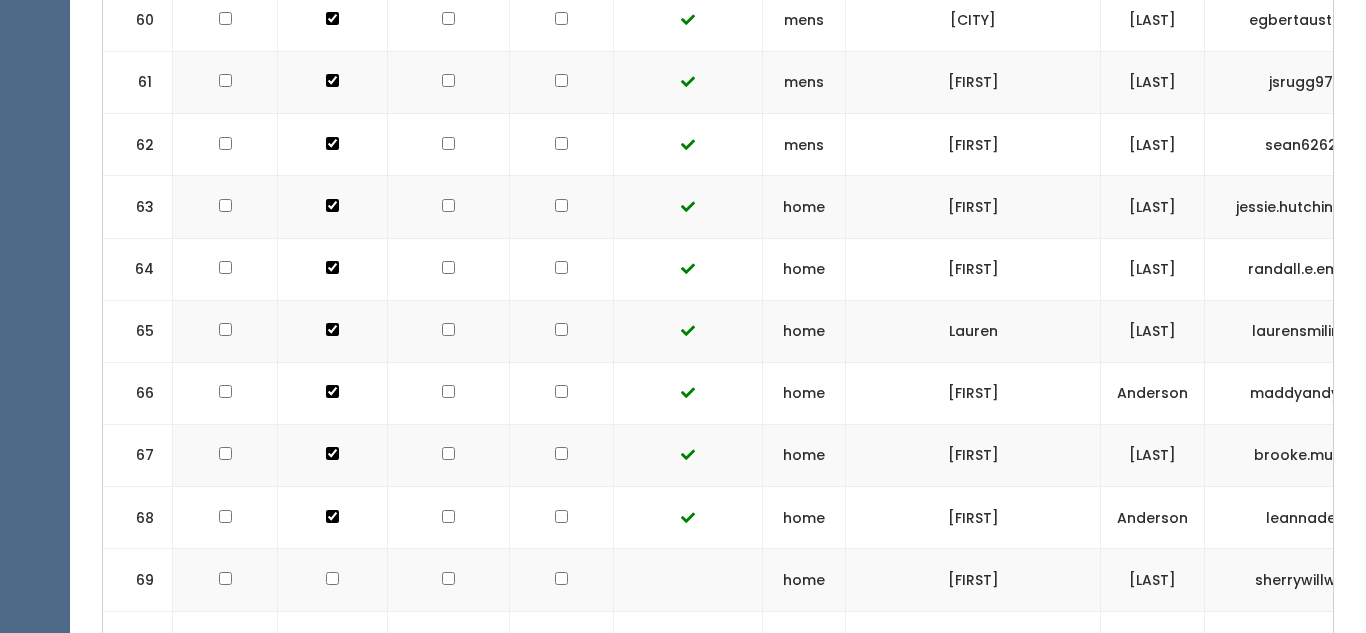 scroll, scrollTop: 4581, scrollLeft: 0, axis: vertical 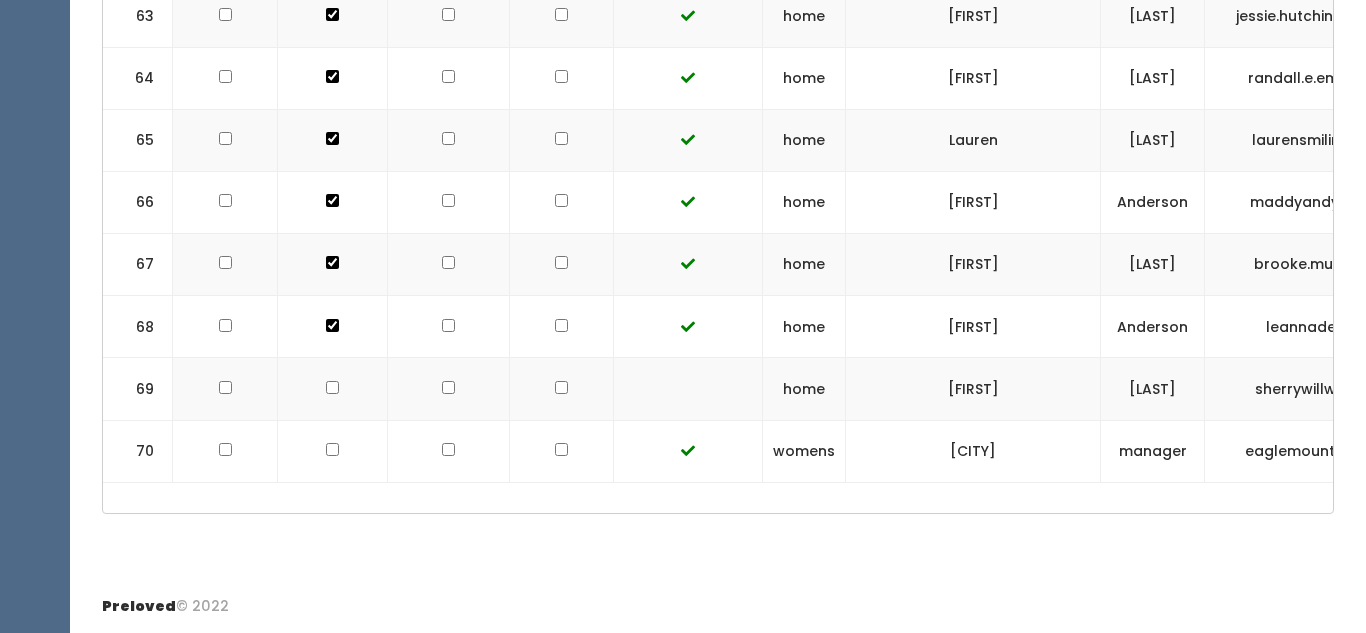 click at bounding box center [561, -3840] 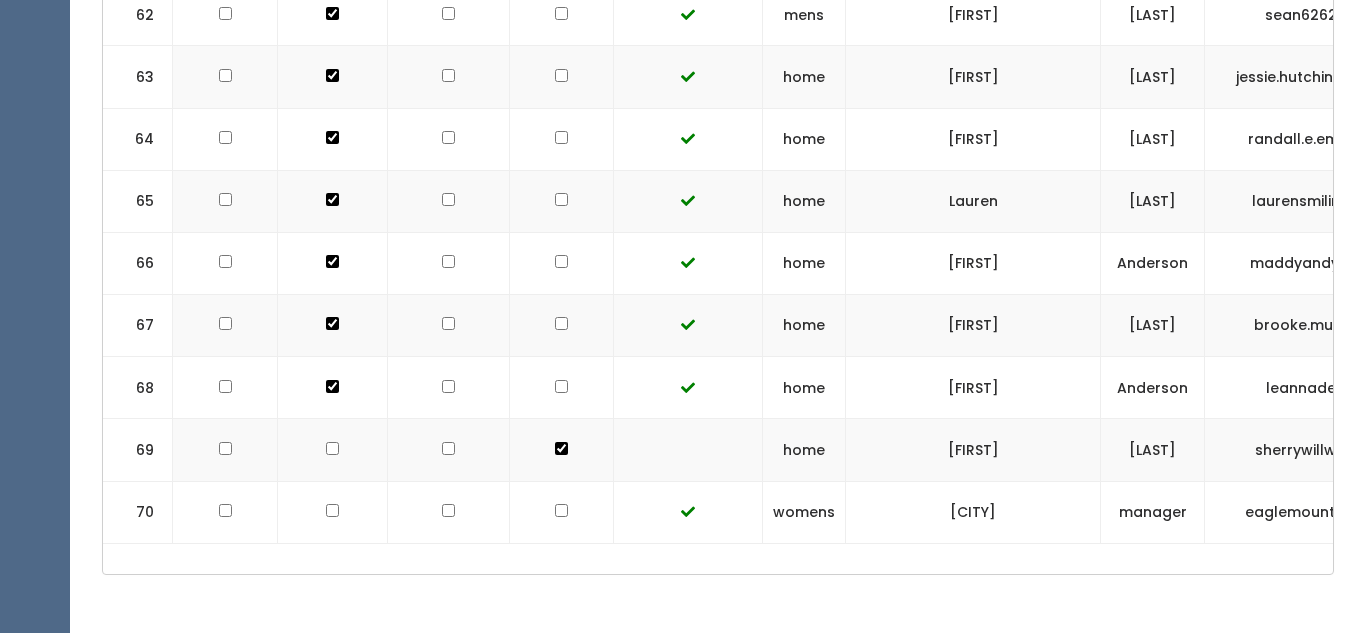 scroll, scrollTop: 4519, scrollLeft: 0, axis: vertical 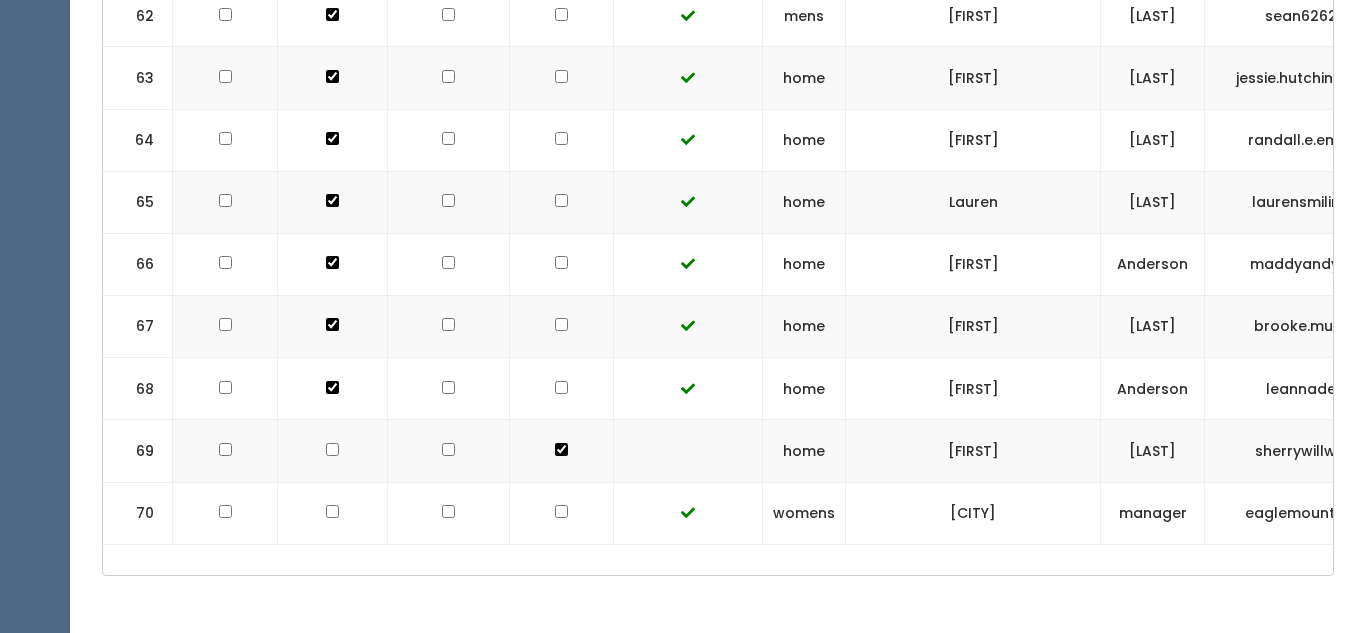 click at bounding box center (561, -3716) 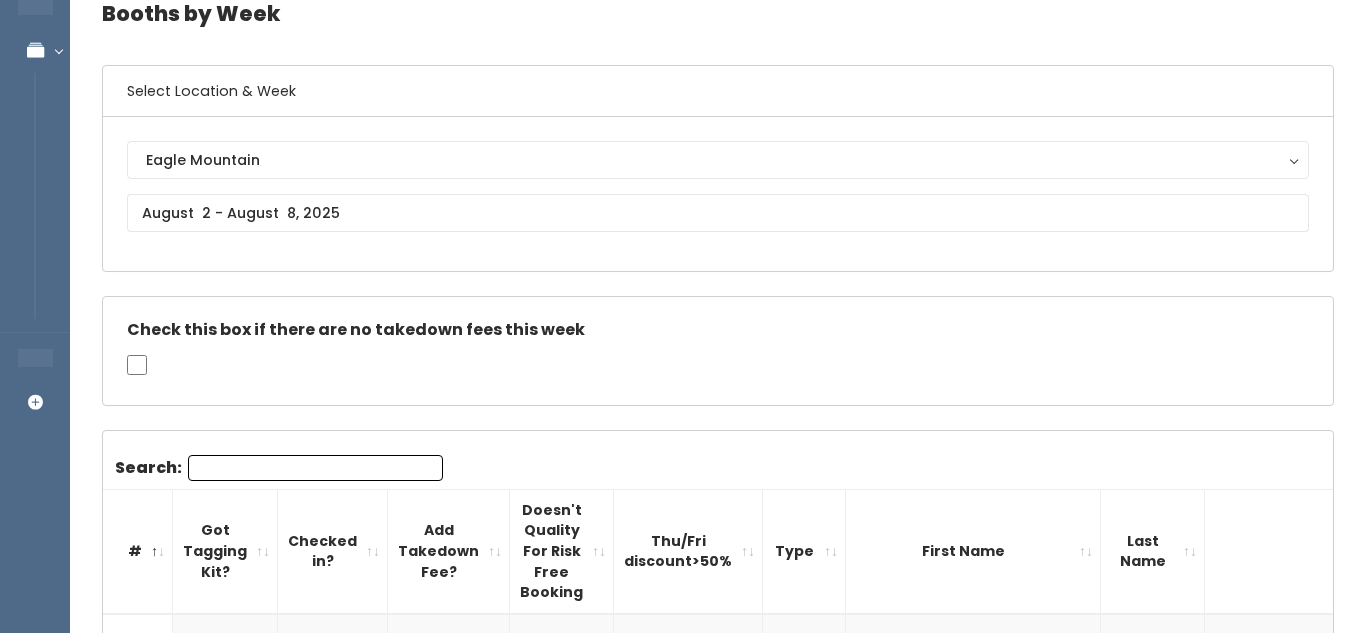 scroll, scrollTop: 0, scrollLeft: 0, axis: both 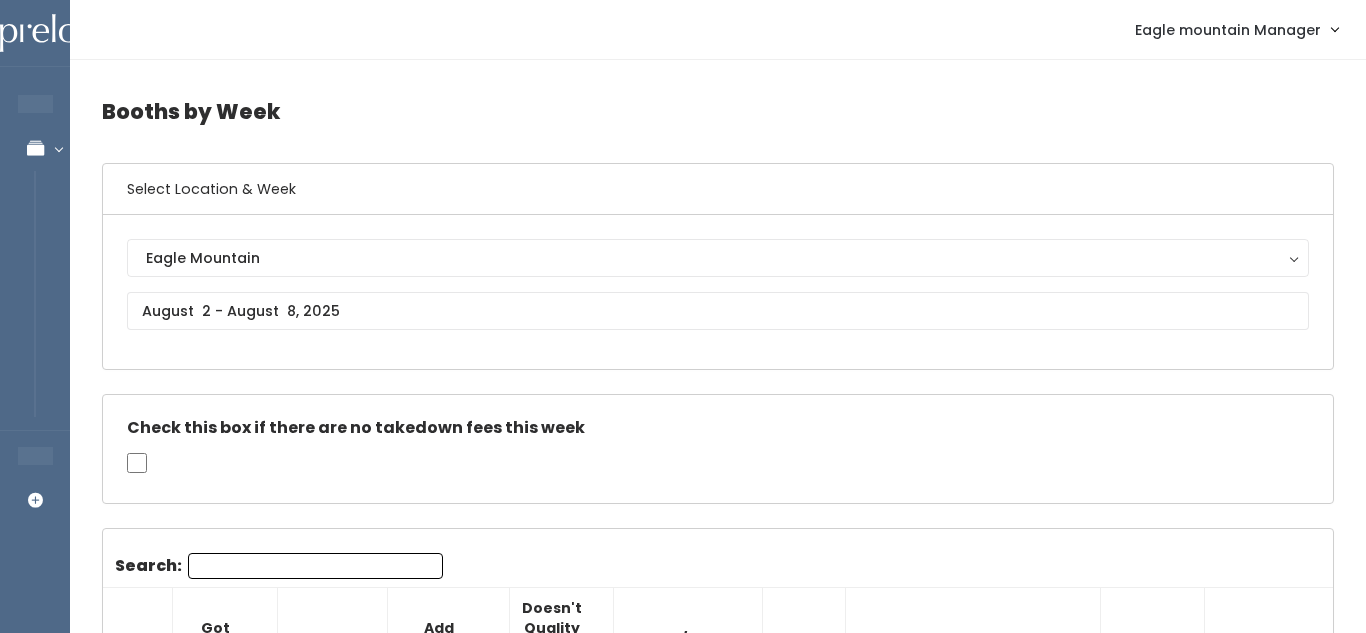 click on "Eagle Mountain
Eagle Mountain" at bounding box center (718, 292) 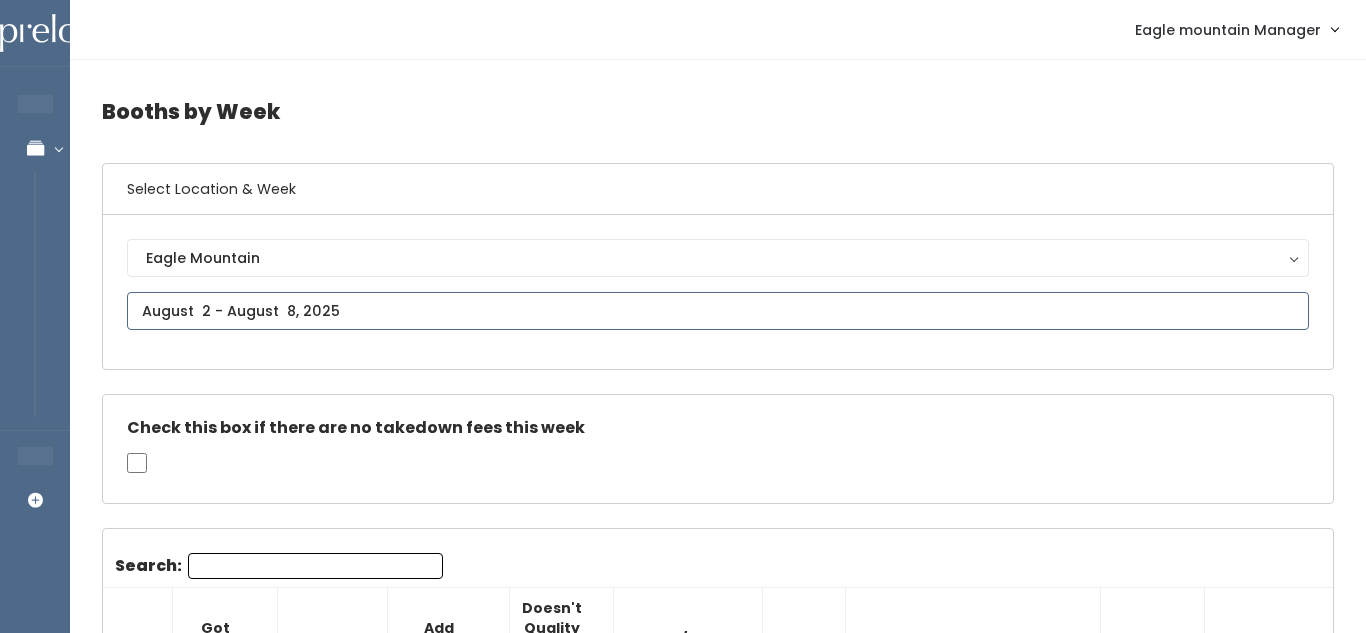 click at bounding box center (718, 311) 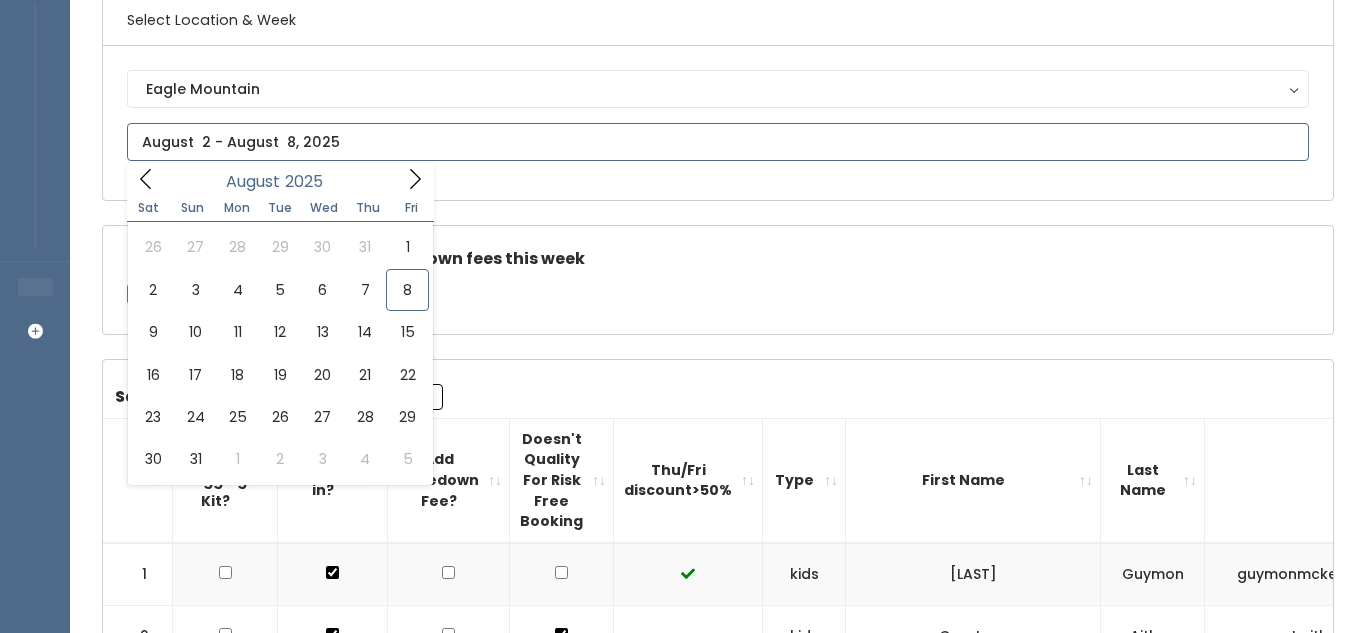 scroll, scrollTop: 155, scrollLeft: 0, axis: vertical 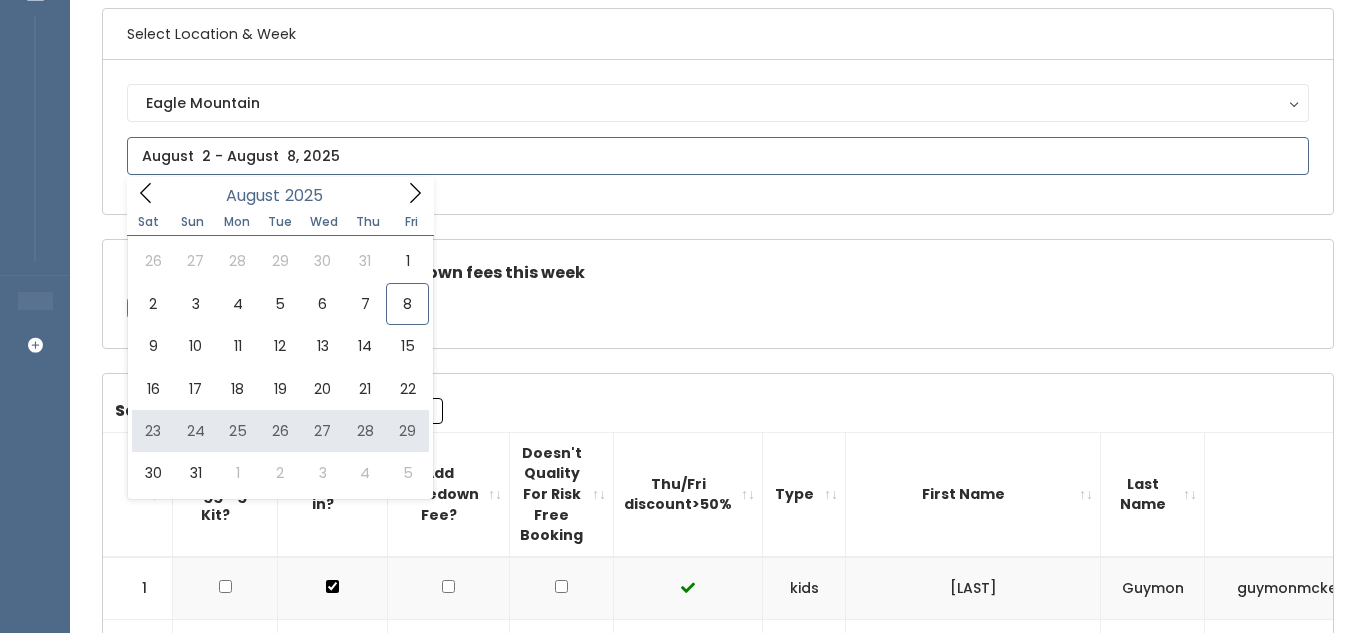 type on "August 23 to August 29" 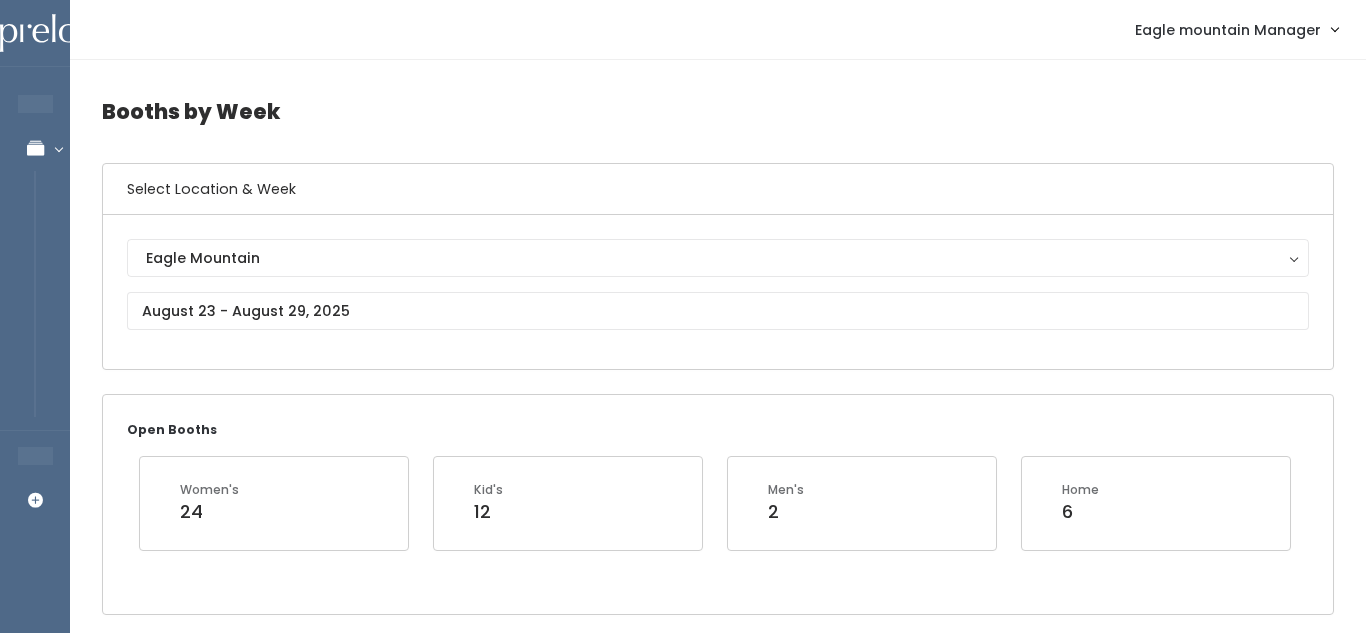 scroll, scrollTop: 0, scrollLeft: 0, axis: both 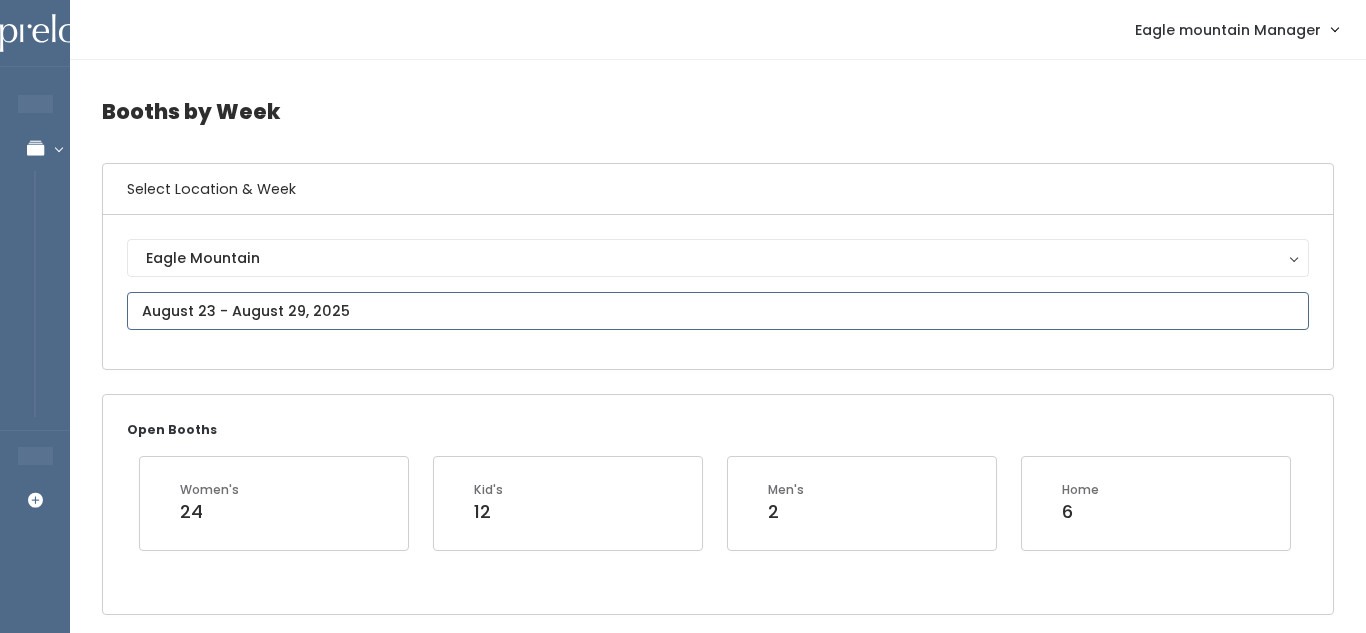 click at bounding box center [718, 311] 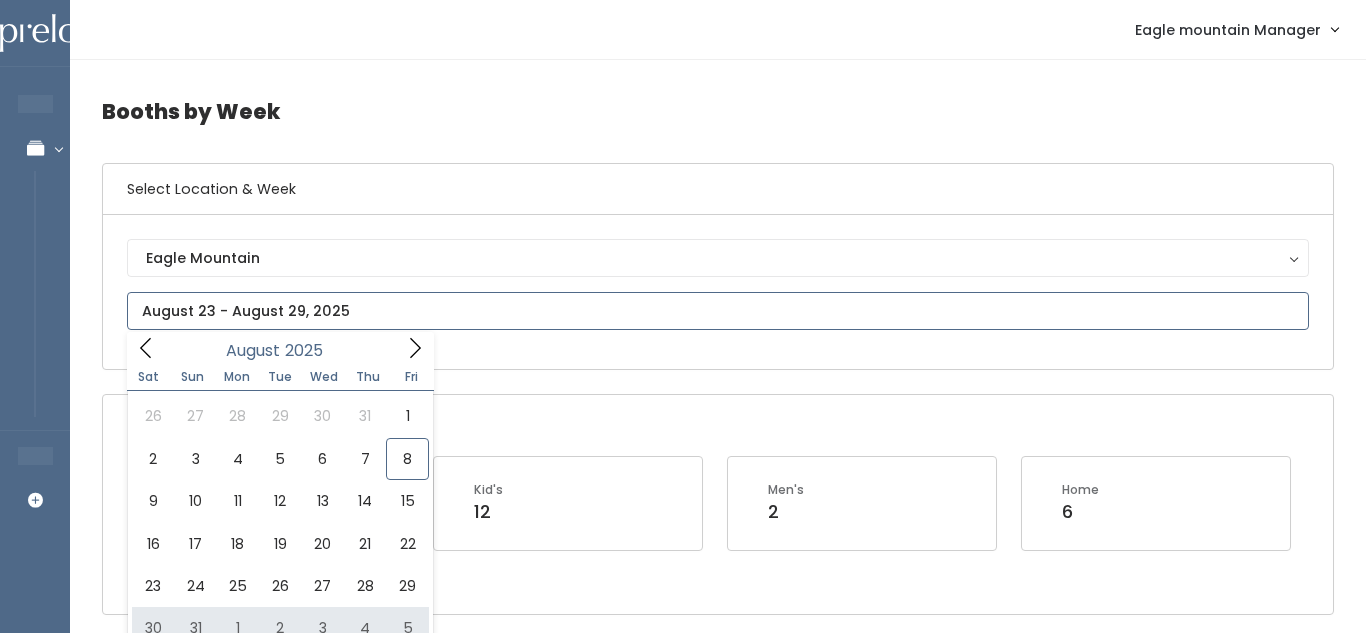 type on "August 30 to September 5" 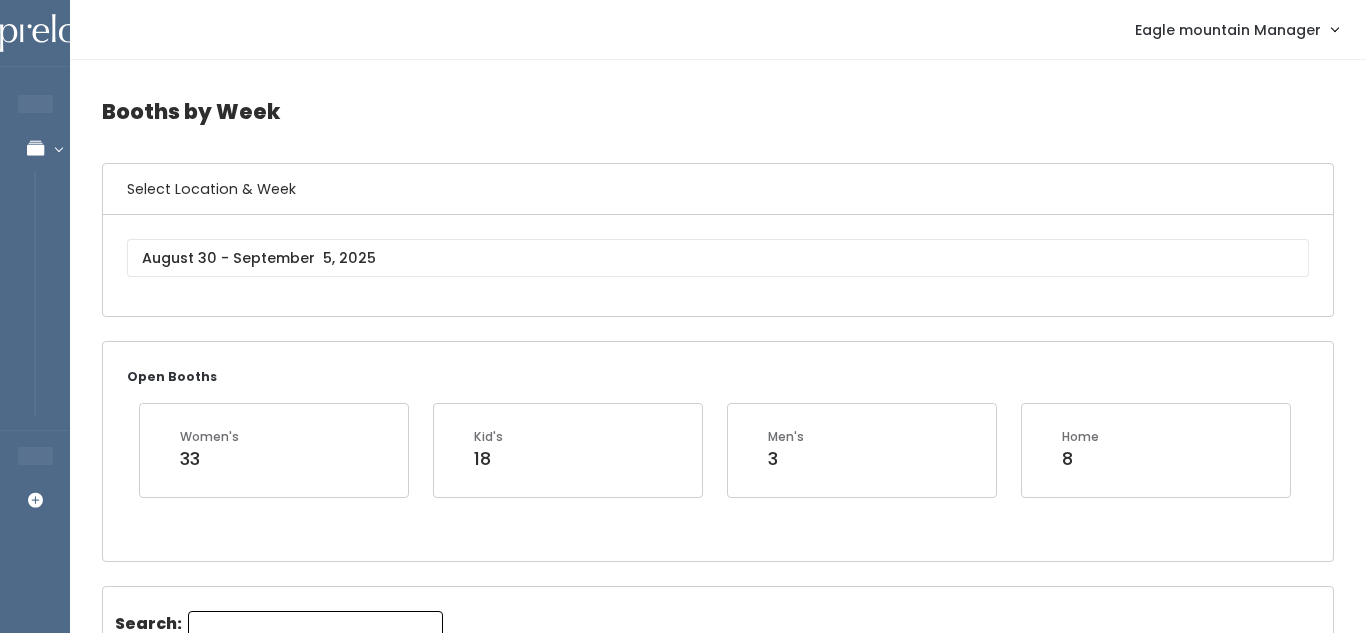 scroll, scrollTop: 0, scrollLeft: 0, axis: both 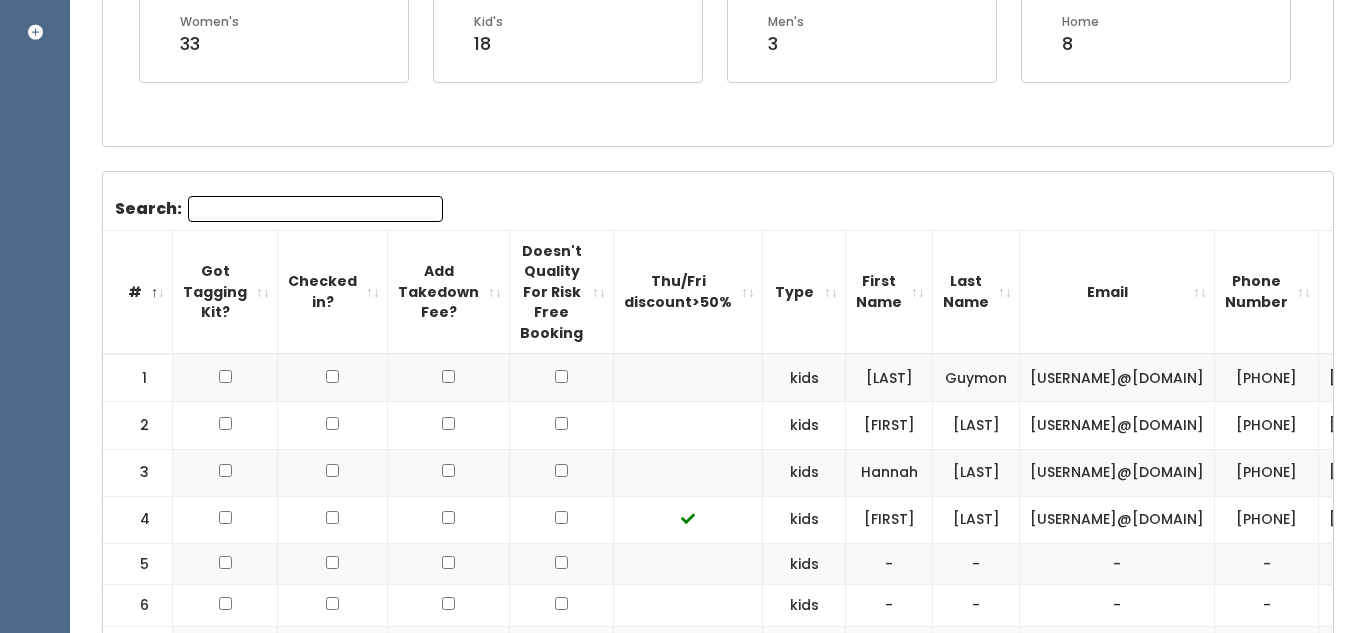 click on "Search:" at bounding box center (315, 209) 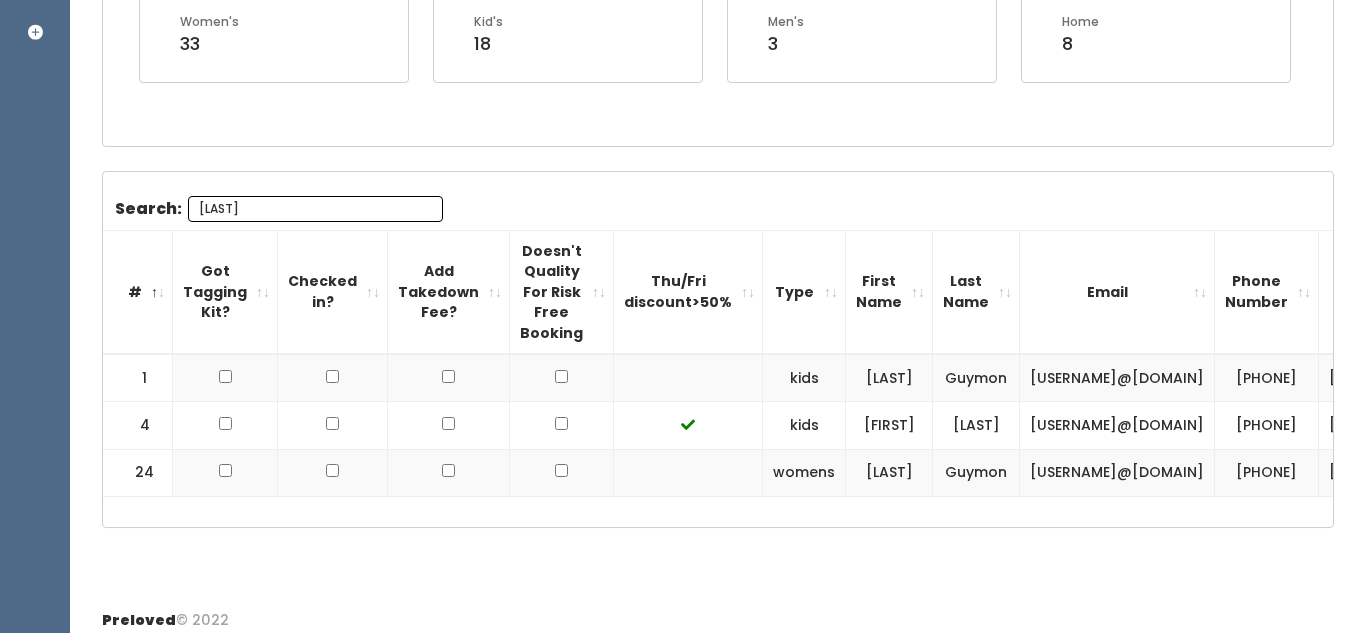 scroll, scrollTop: 465, scrollLeft: 0, axis: vertical 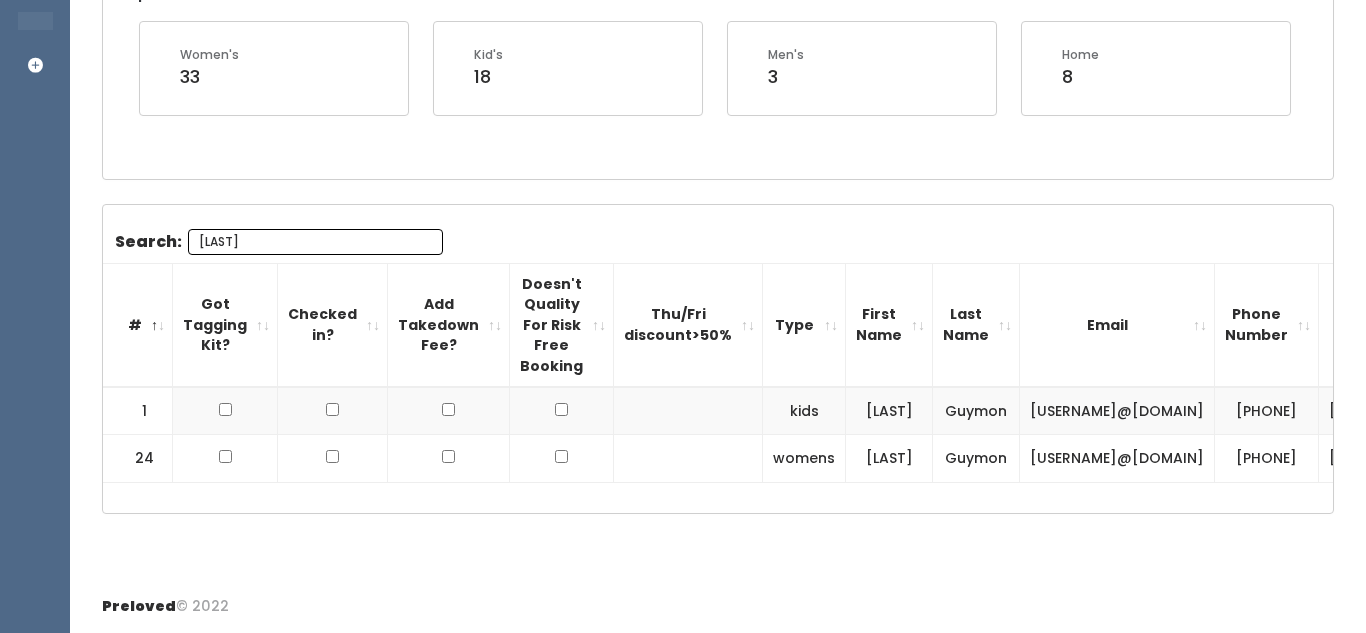 type on "Mcken" 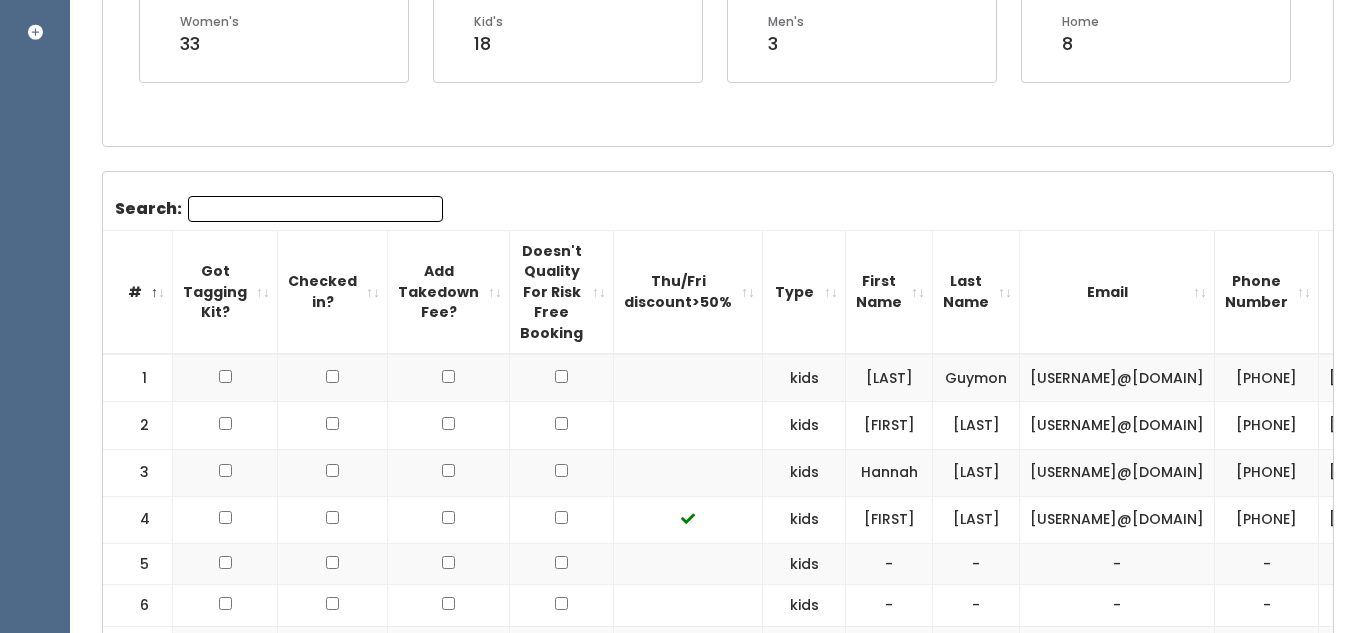 scroll, scrollTop: 0, scrollLeft: 0, axis: both 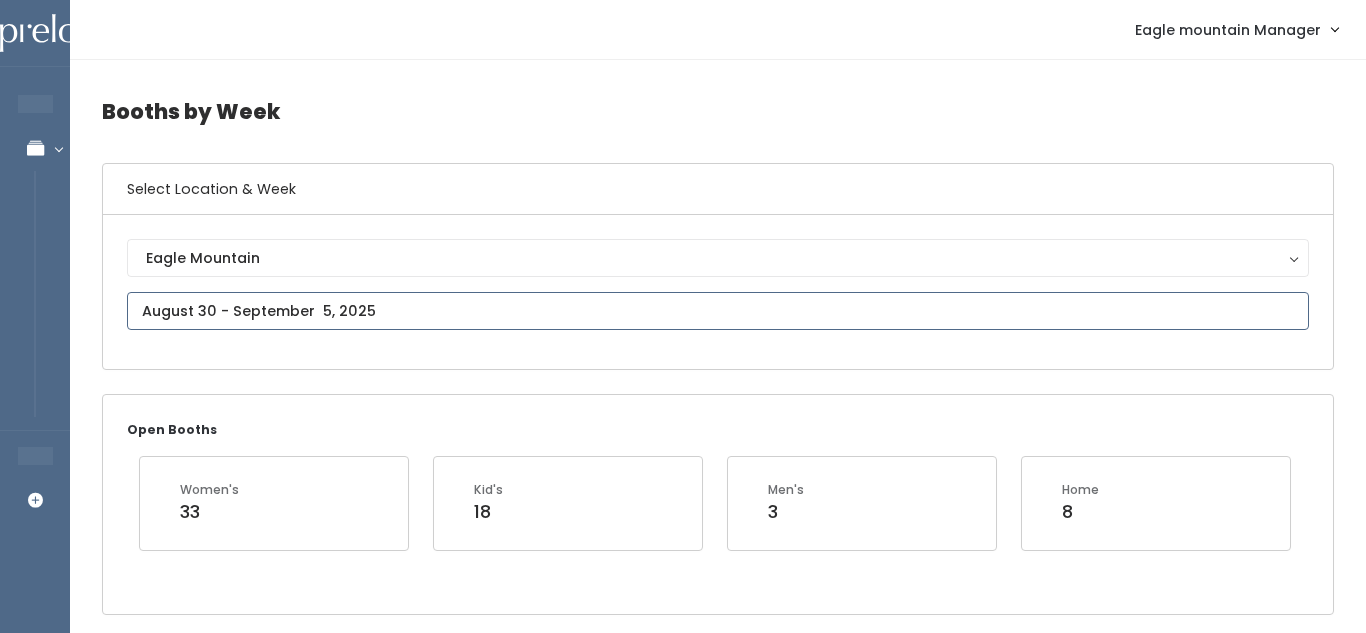 click at bounding box center [718, 311] 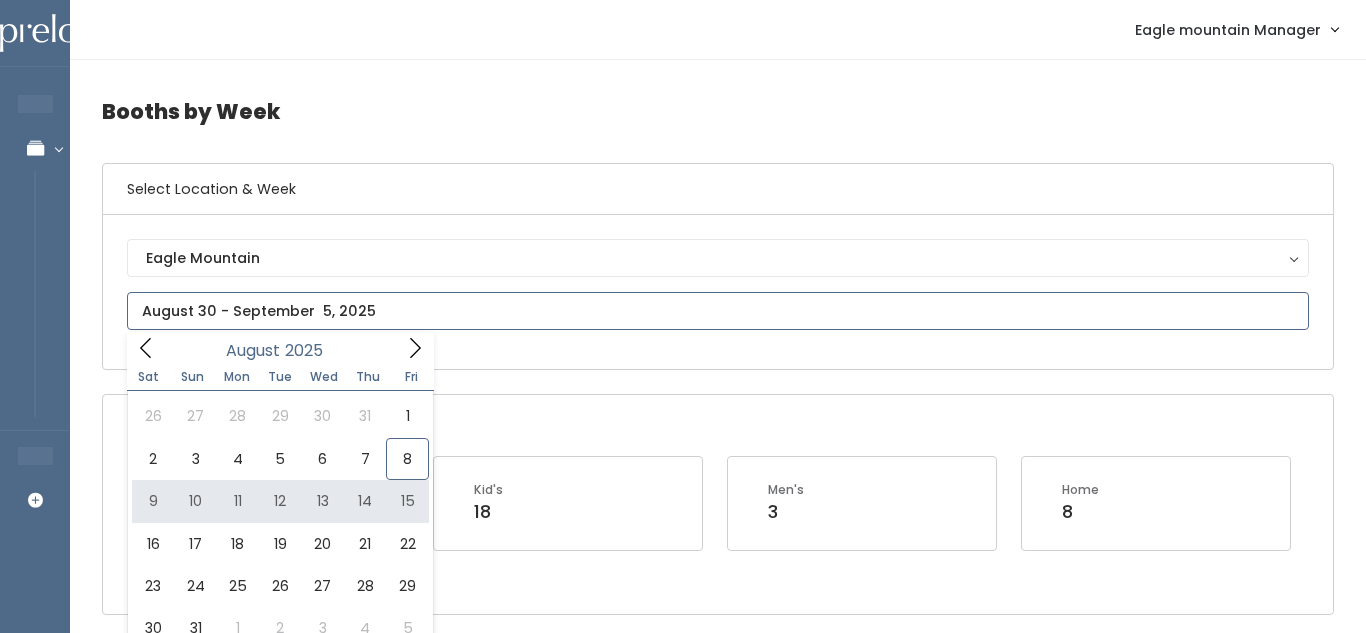 type on "August 9 to August 15" 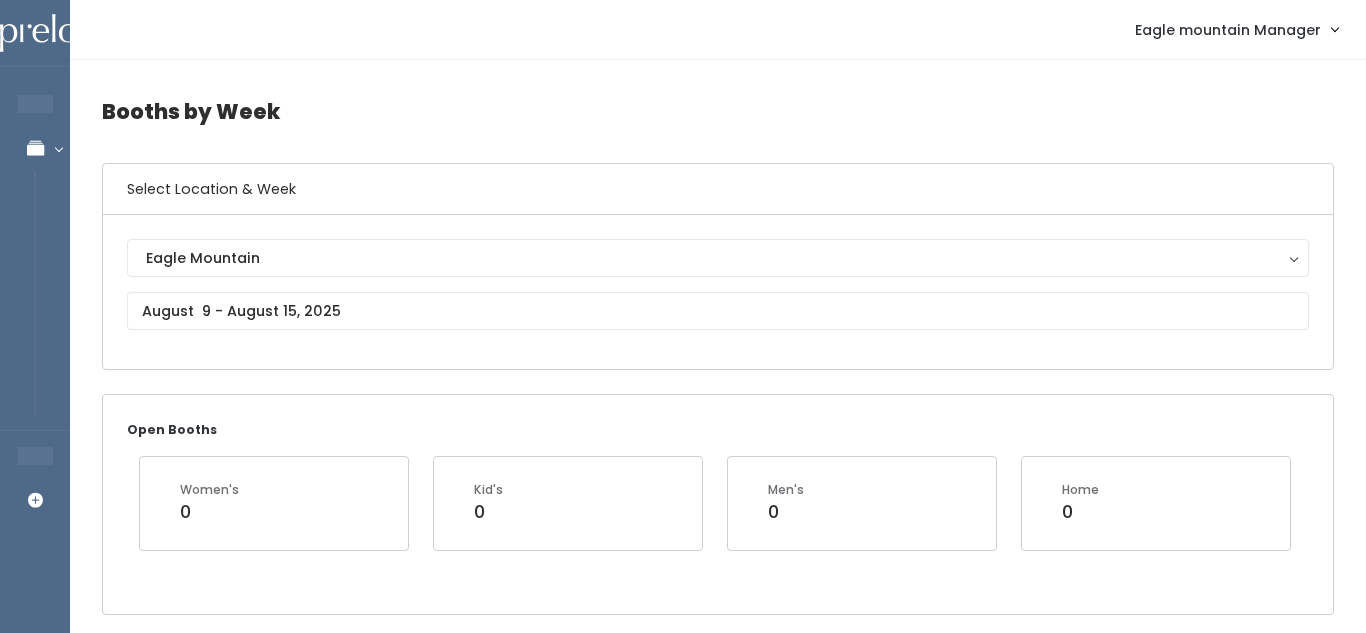 scroll, scrollTop: 0, scrollLeft: 0, axis: both 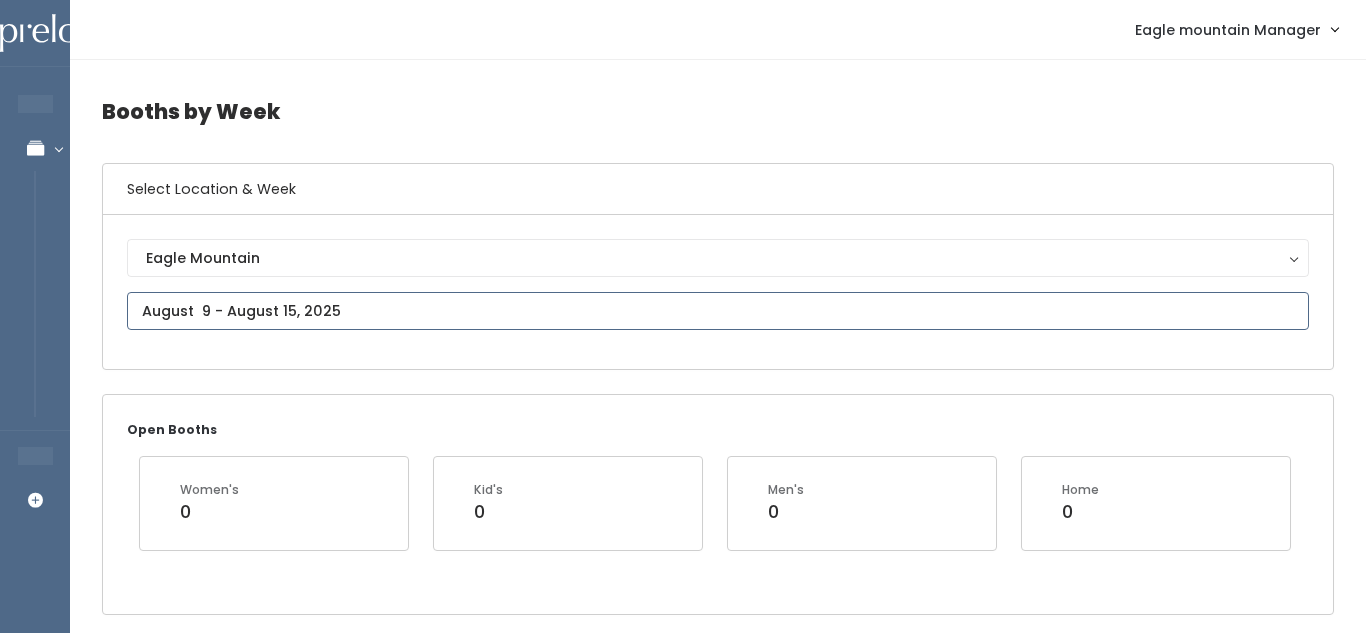 click at bounding box center (718, 311) 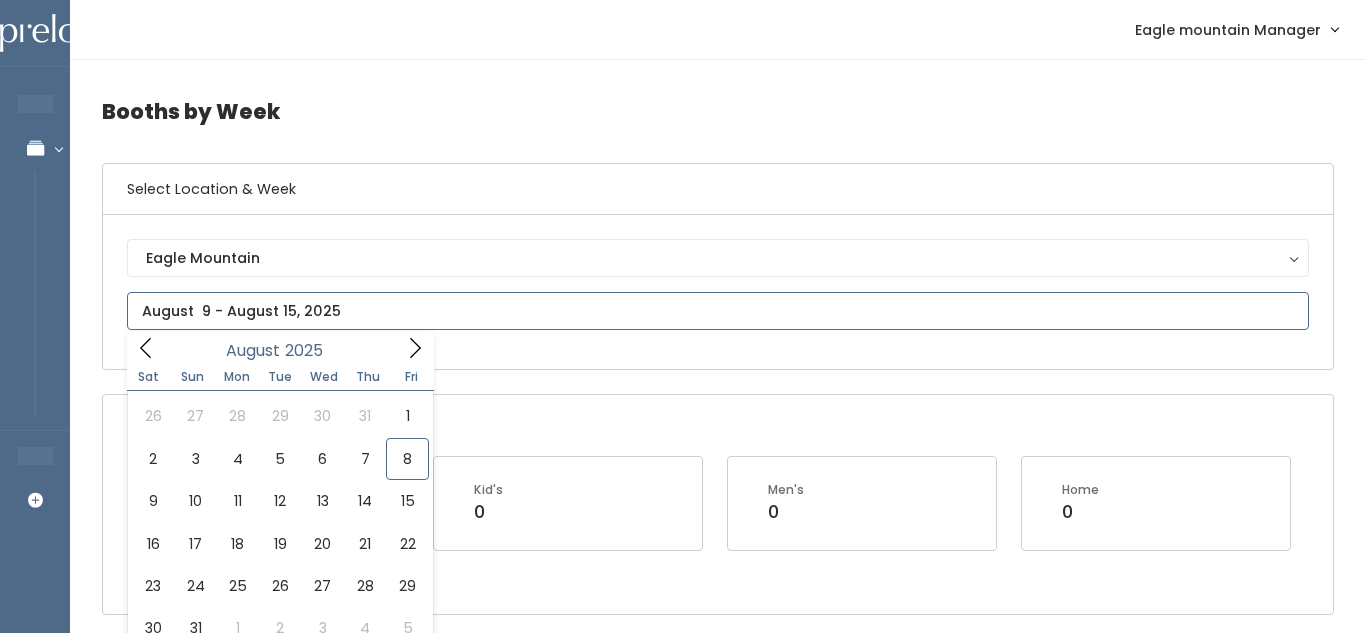 click 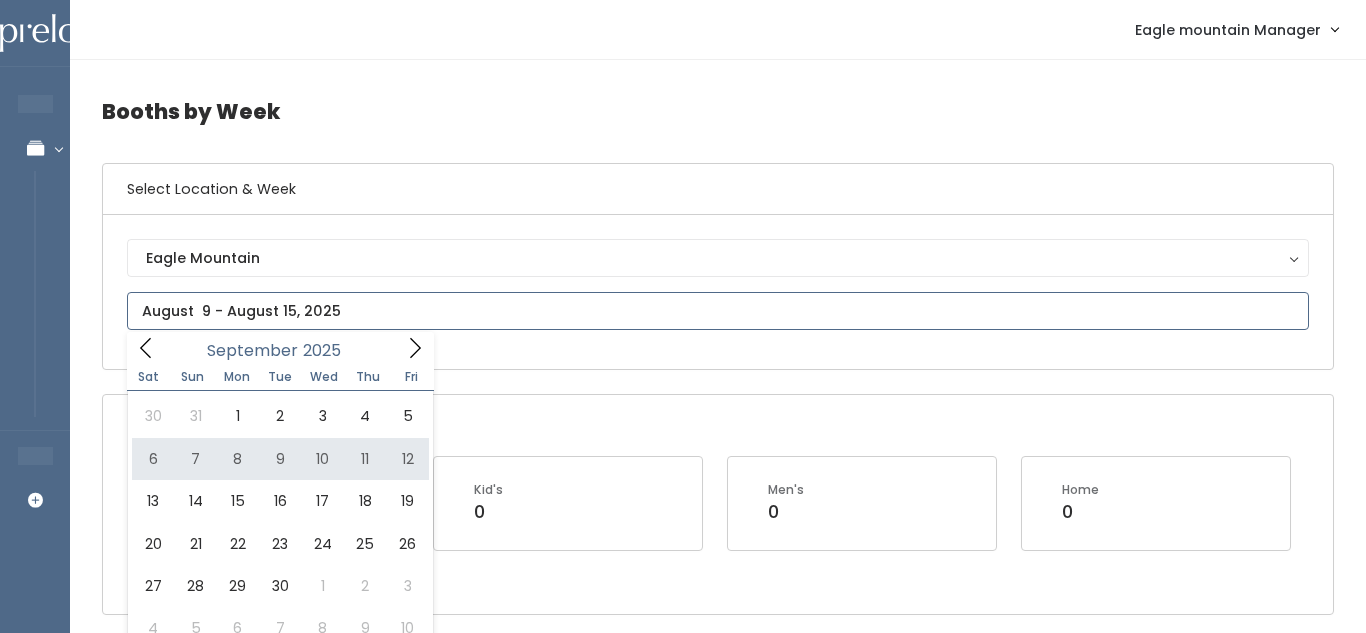 type on "[DATE] to [DATE]" 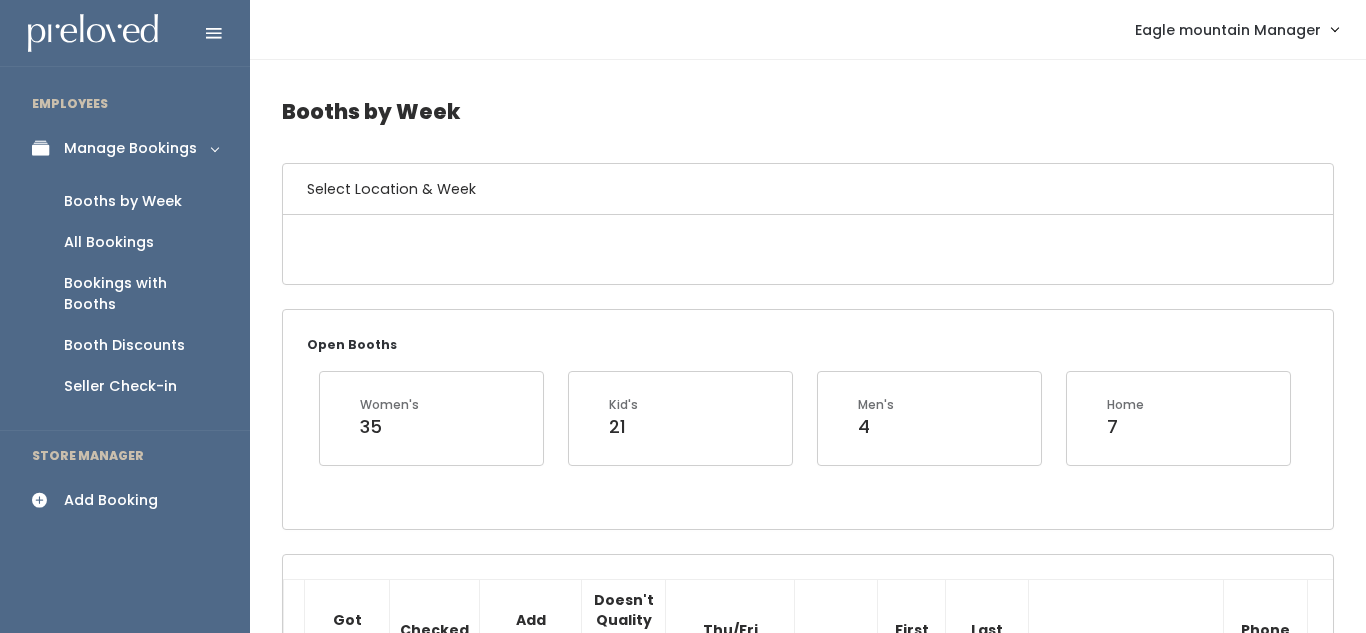 scroll, scrollTop: 0, scrollLeft: 0, axis: both 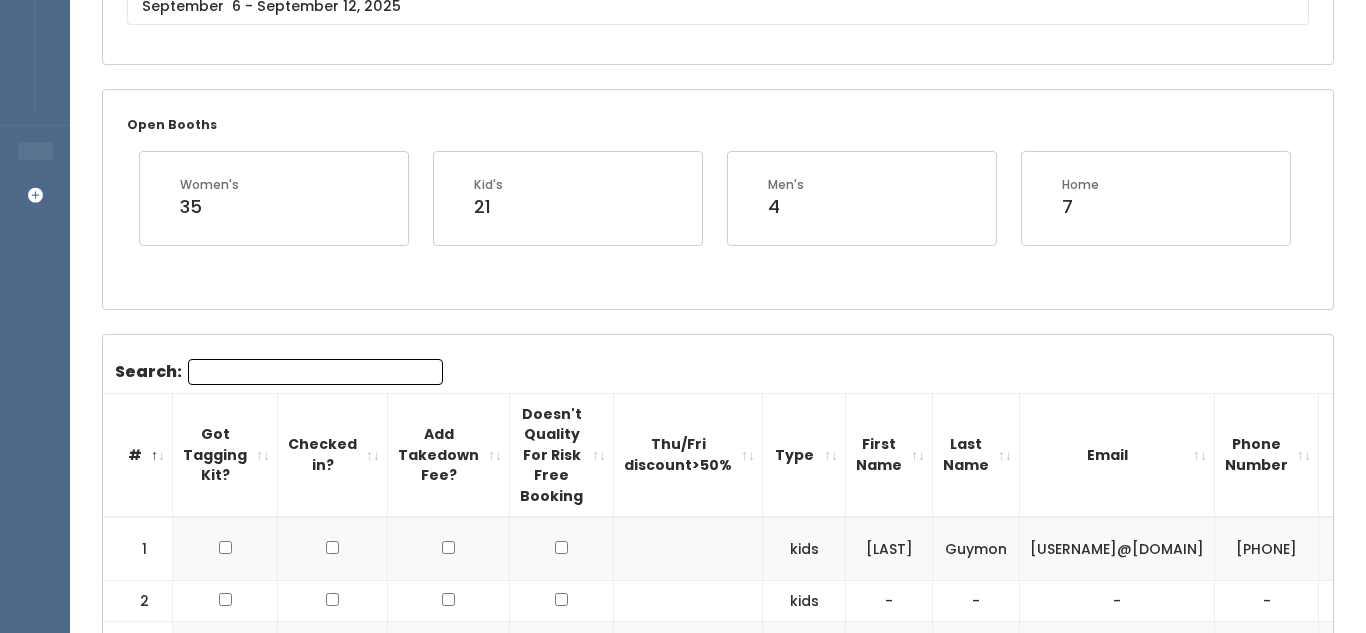click on "Search:" at bounding box center [315, 372] 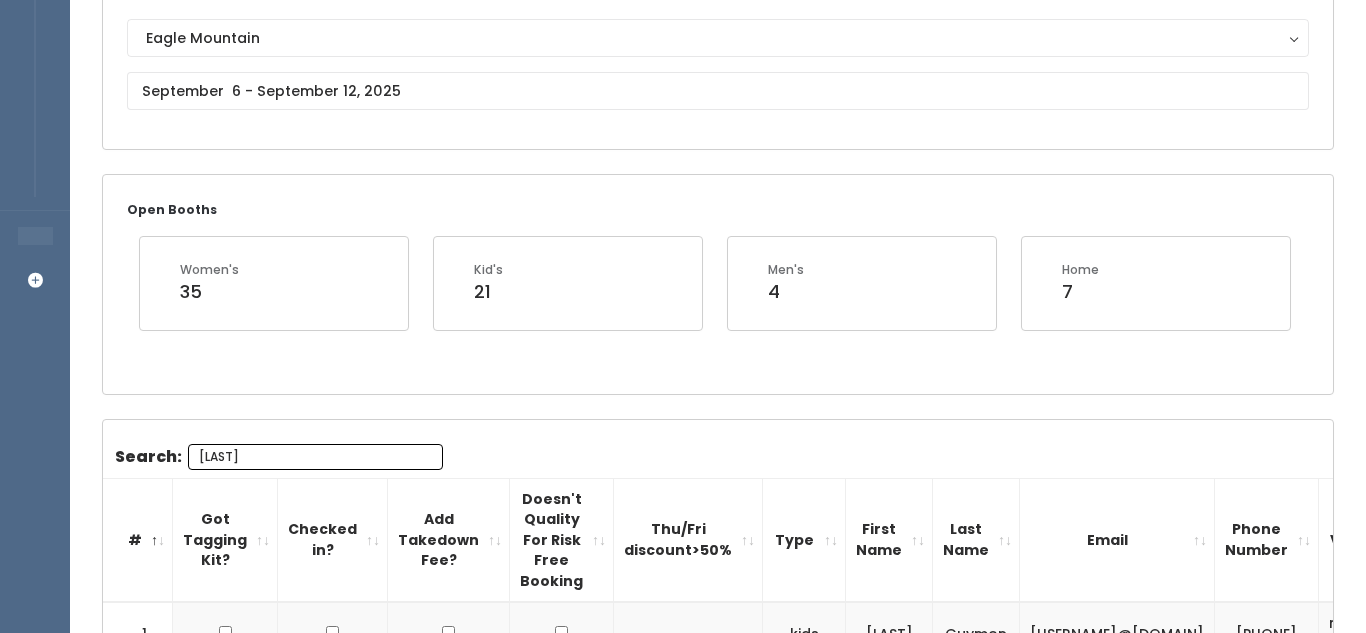 scroll, scrollTop: 0, scrollLeft: 0, axis: both 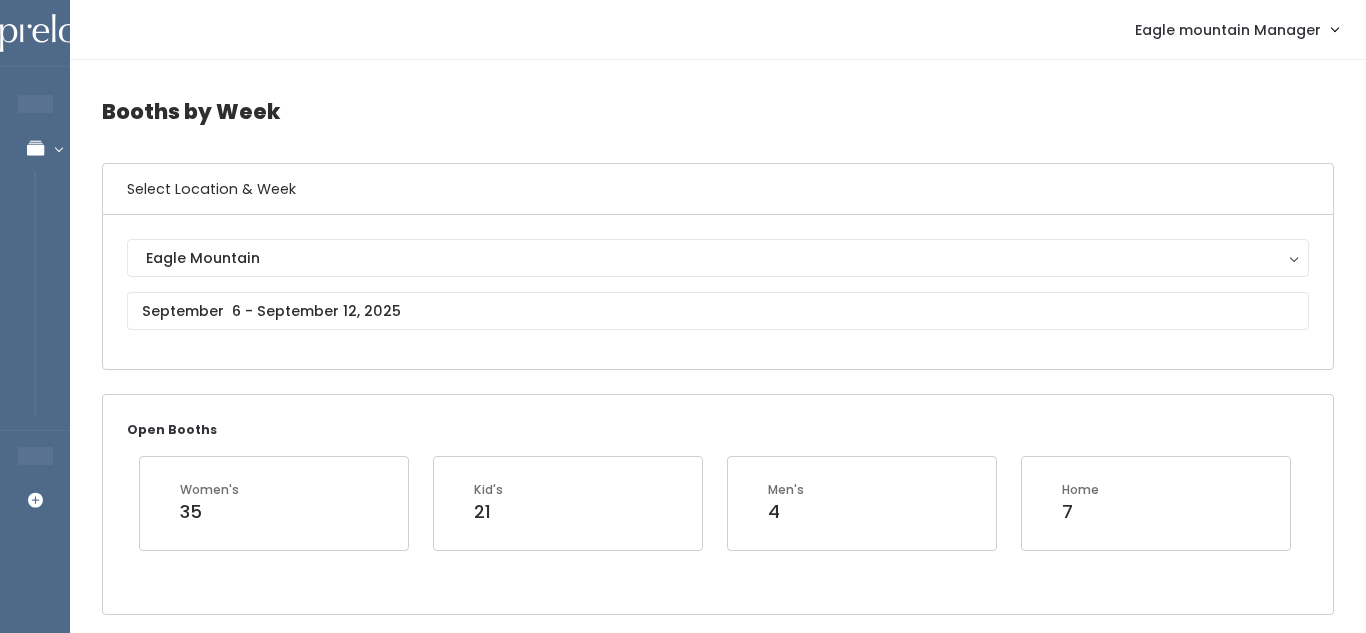 type on "[LAST]" 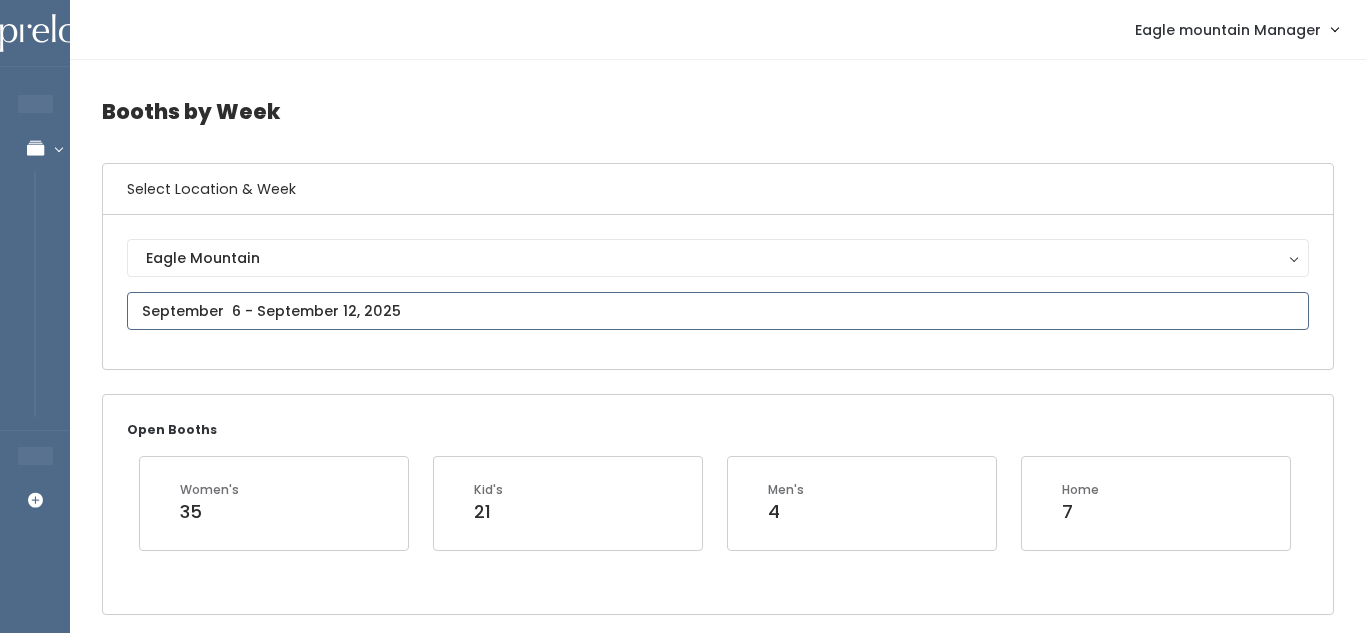 click at bounding box center (718, 311) 